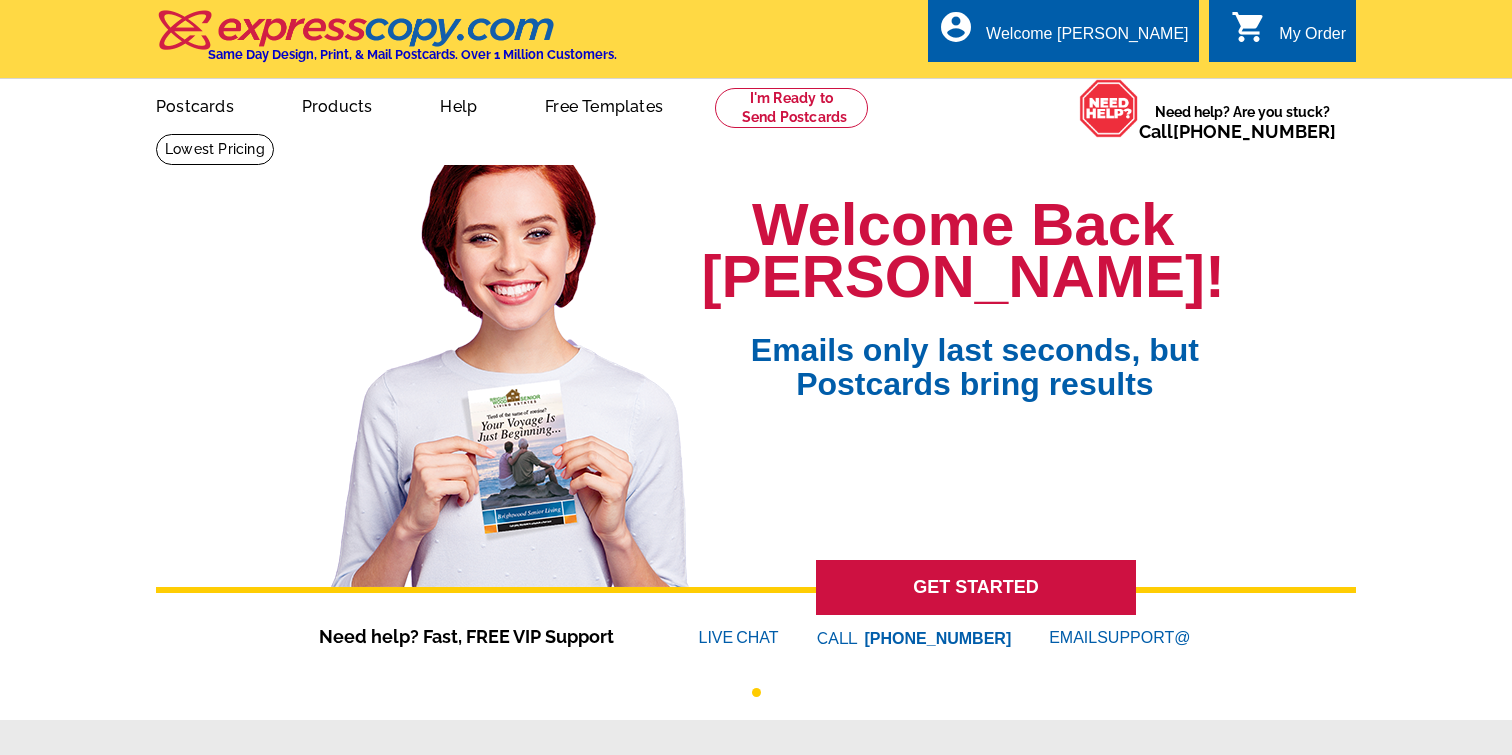 scroll, scrollTop: 0, scrollLeft: 0, axis: both 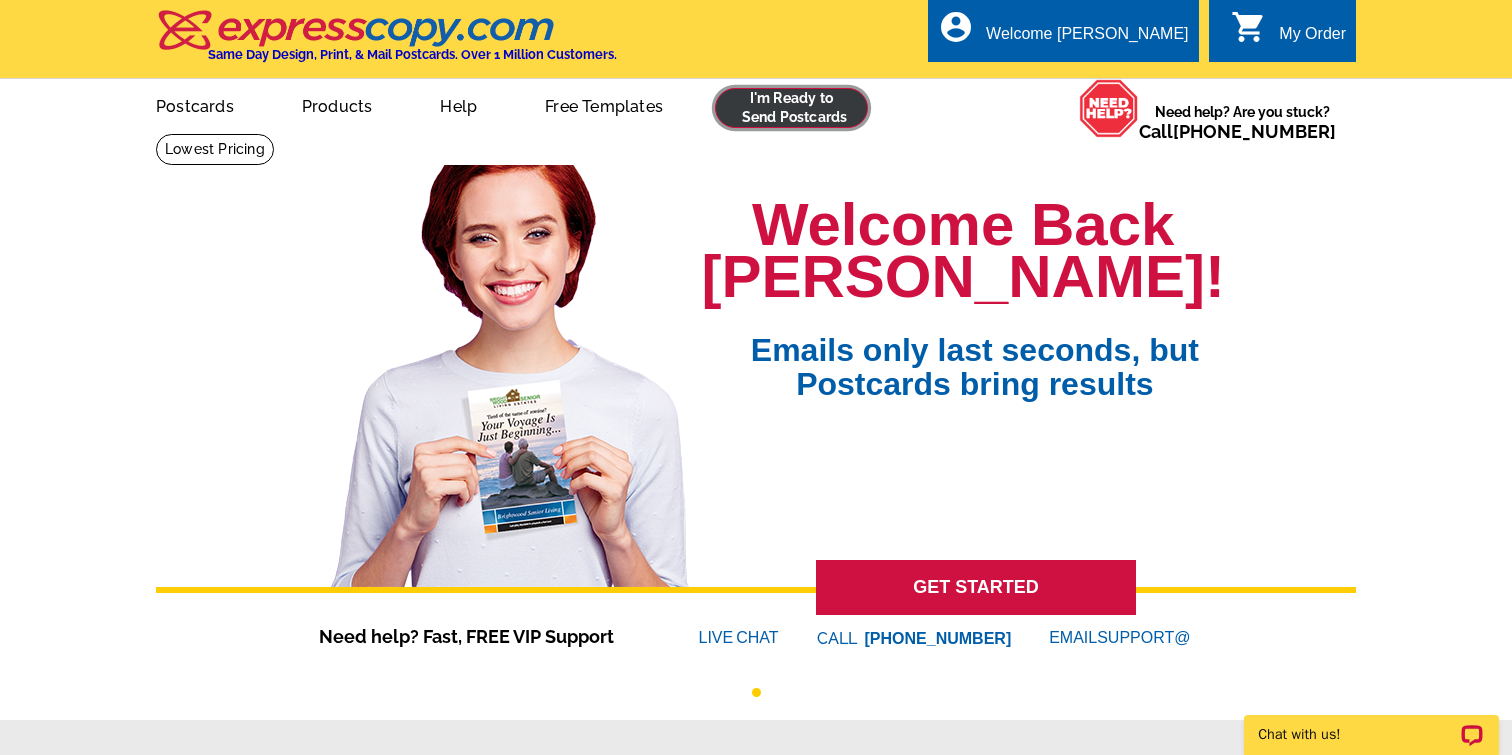 click at bounding box center (791, 108) 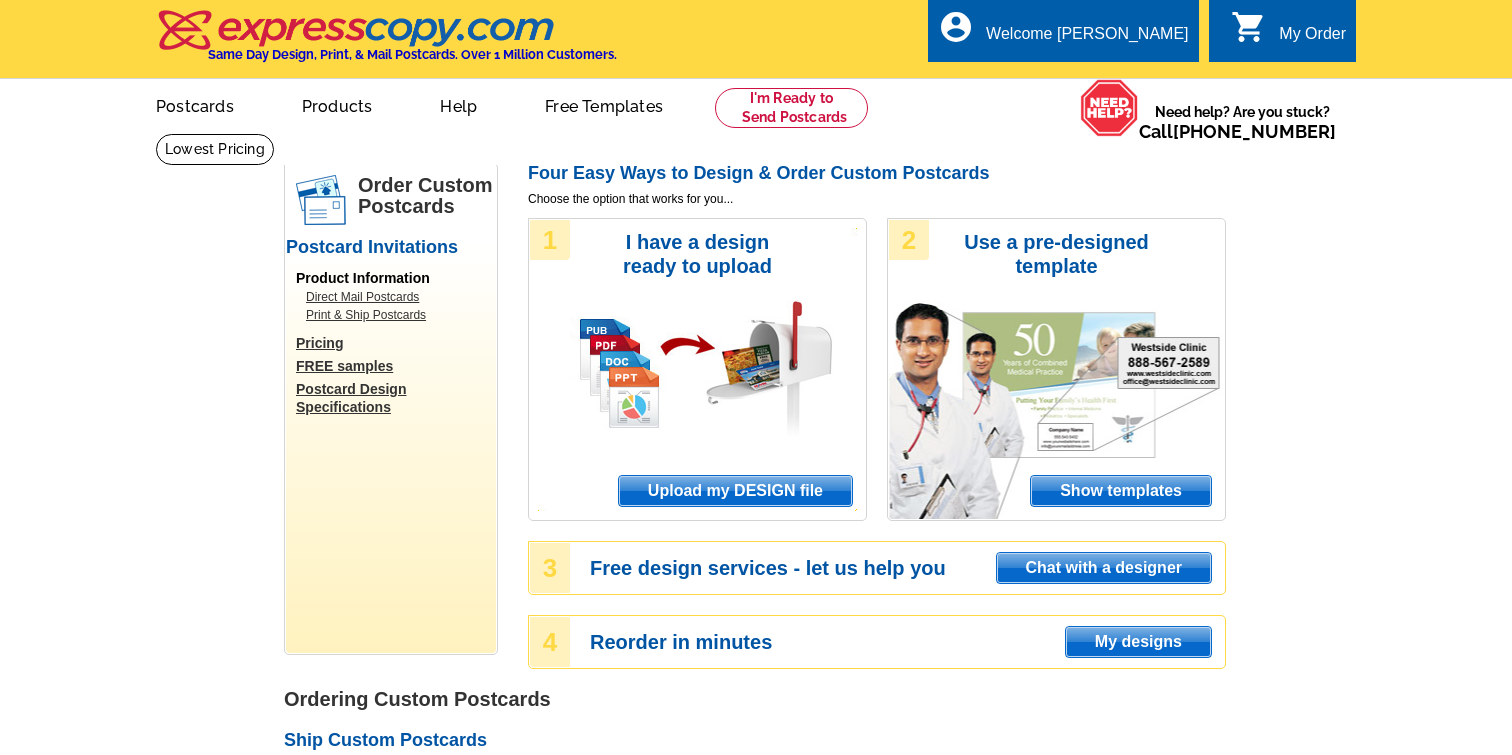 scroll, scrollTop: 0, scrollLeft: 0, axis: both 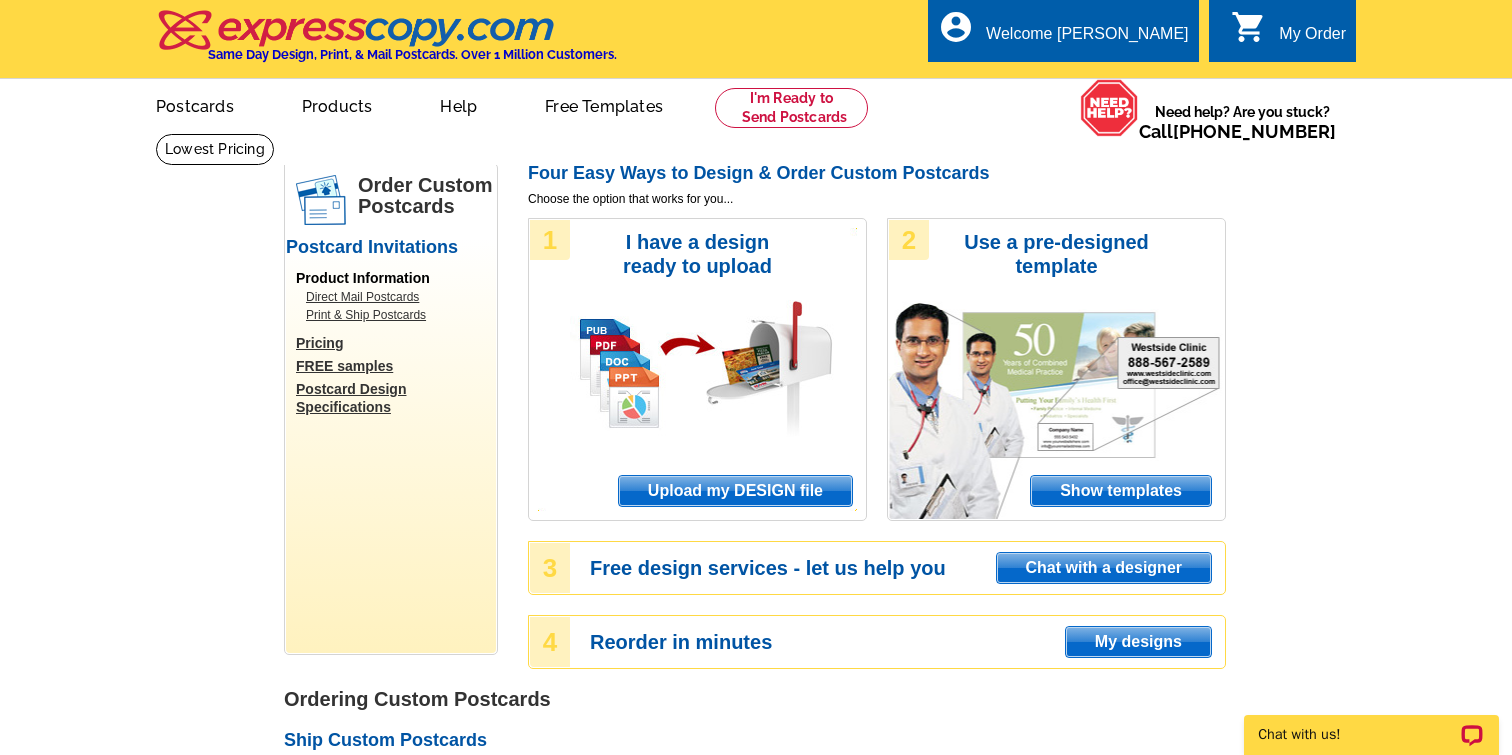 click on "Upload my DESIGN file" at bounding box center [735, 491] 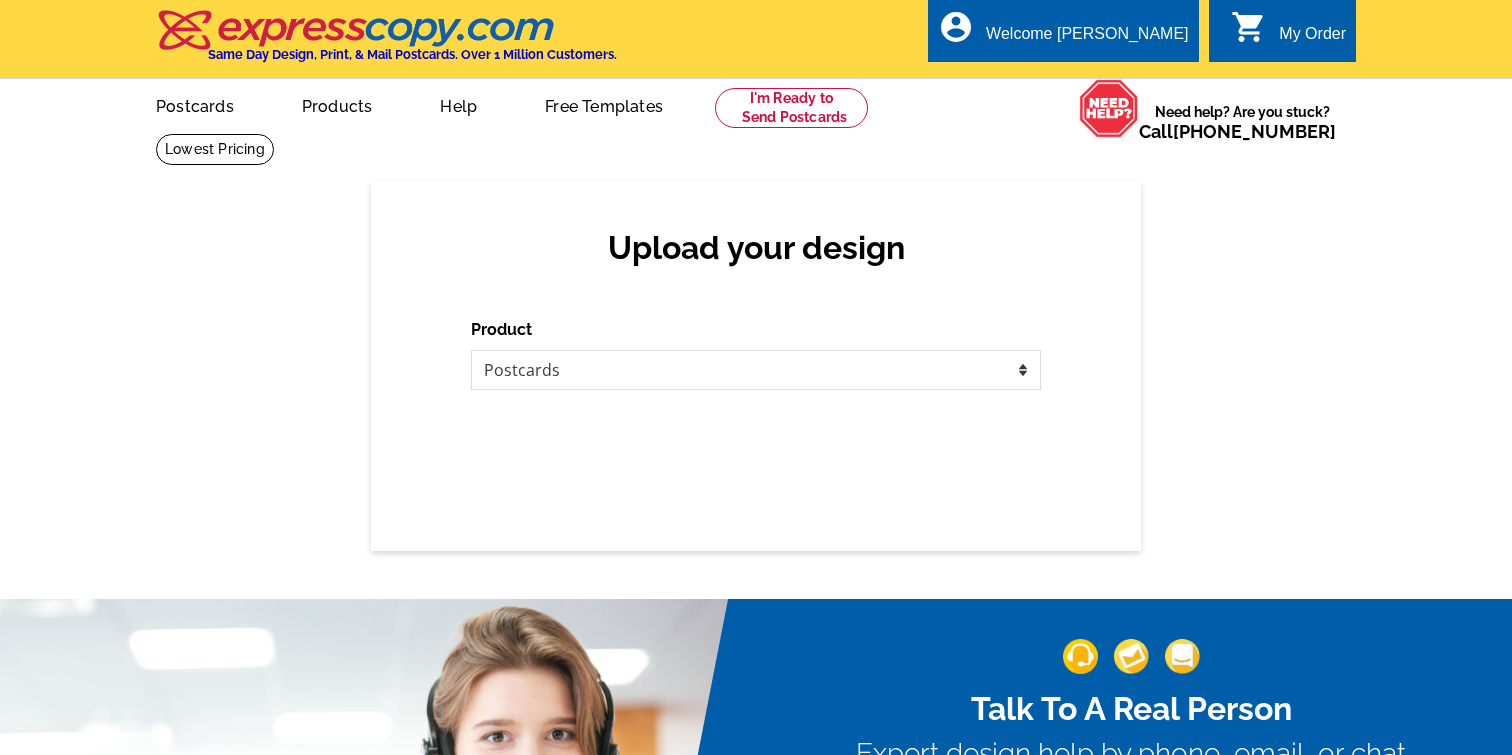 scroll, scrollTop: 0, scrollLeft: 0, axis: both 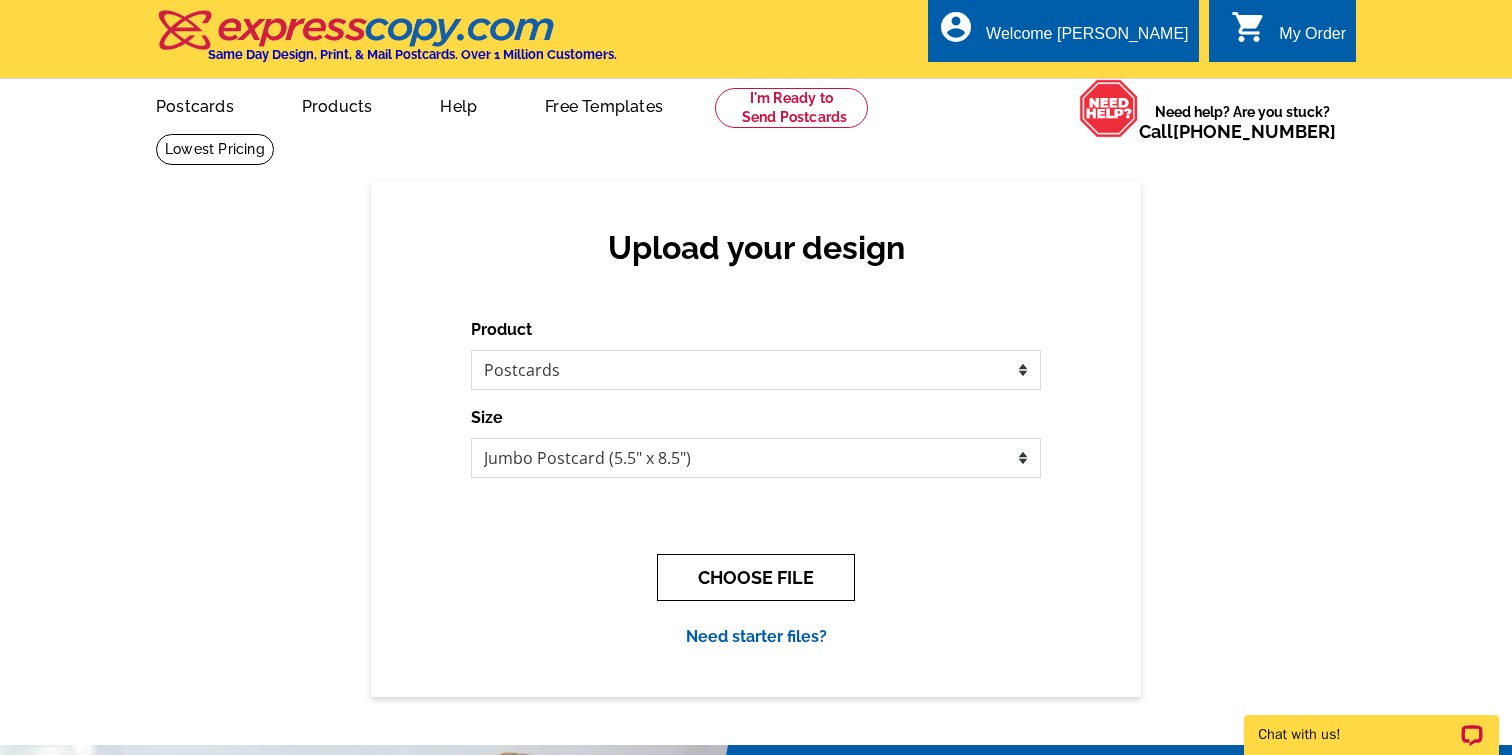 click on "CHOOSE FILE" at bounding box center (756, 577) 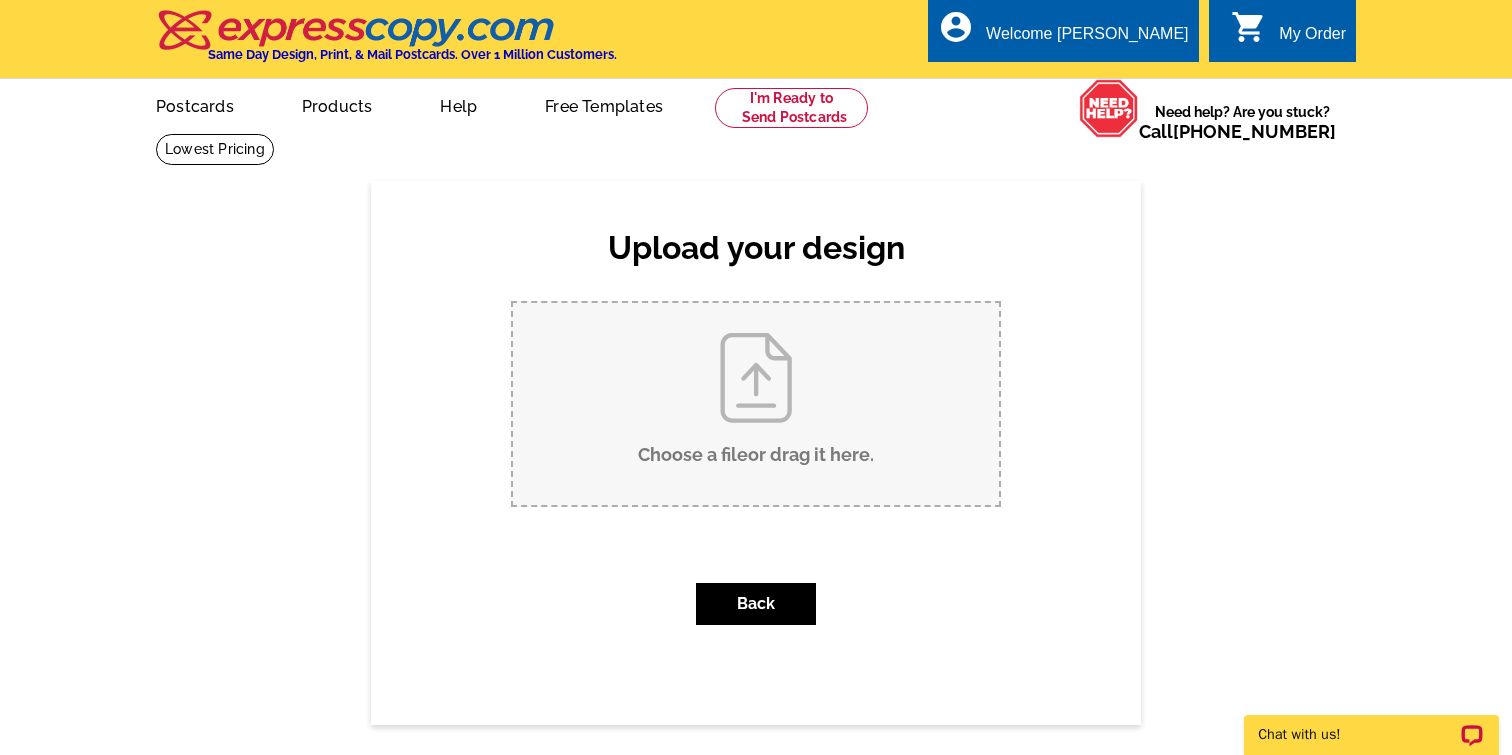 click on "Choose a file  or drag it here ." at bounding box center (756, 404) 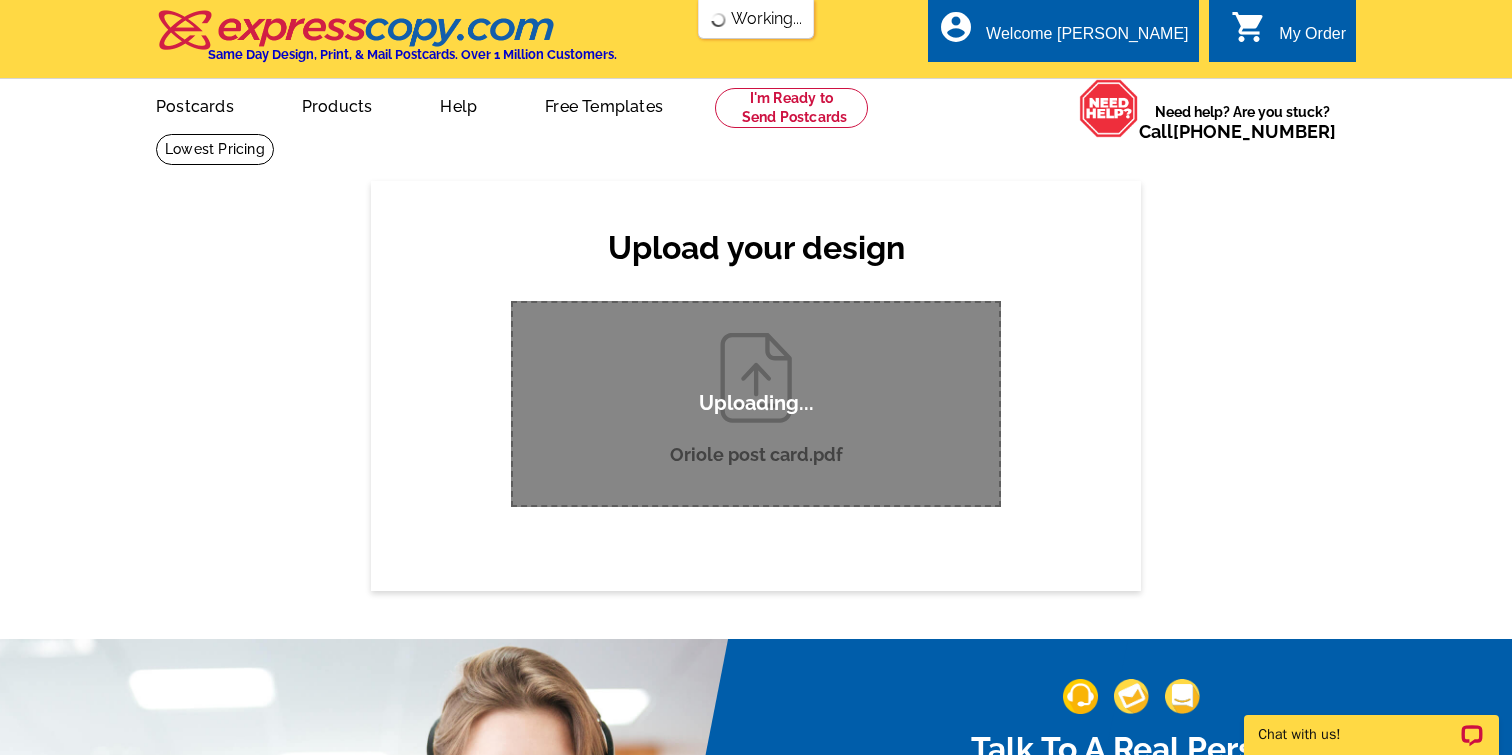 scroll, scrollTop: 0, scrollLeft: 0, axis: both 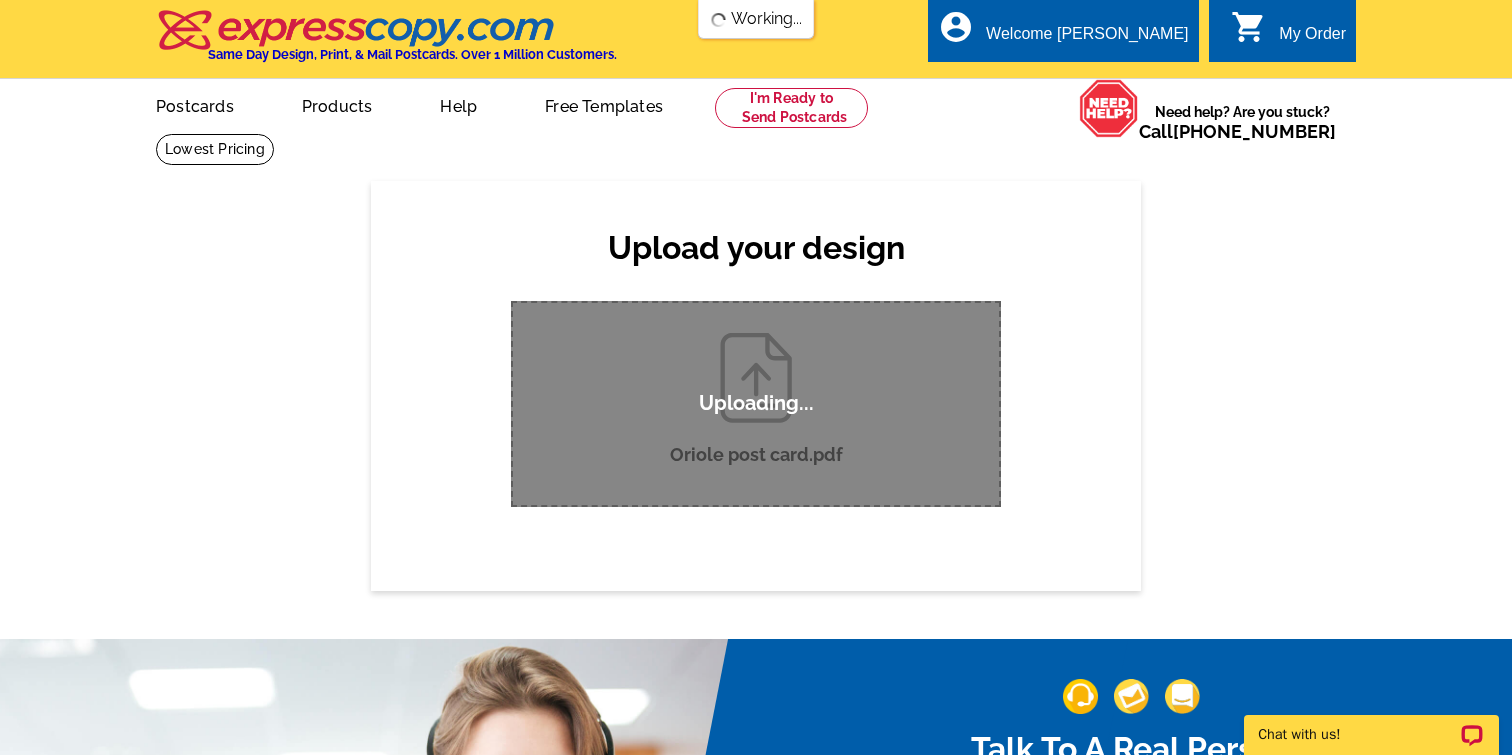 type 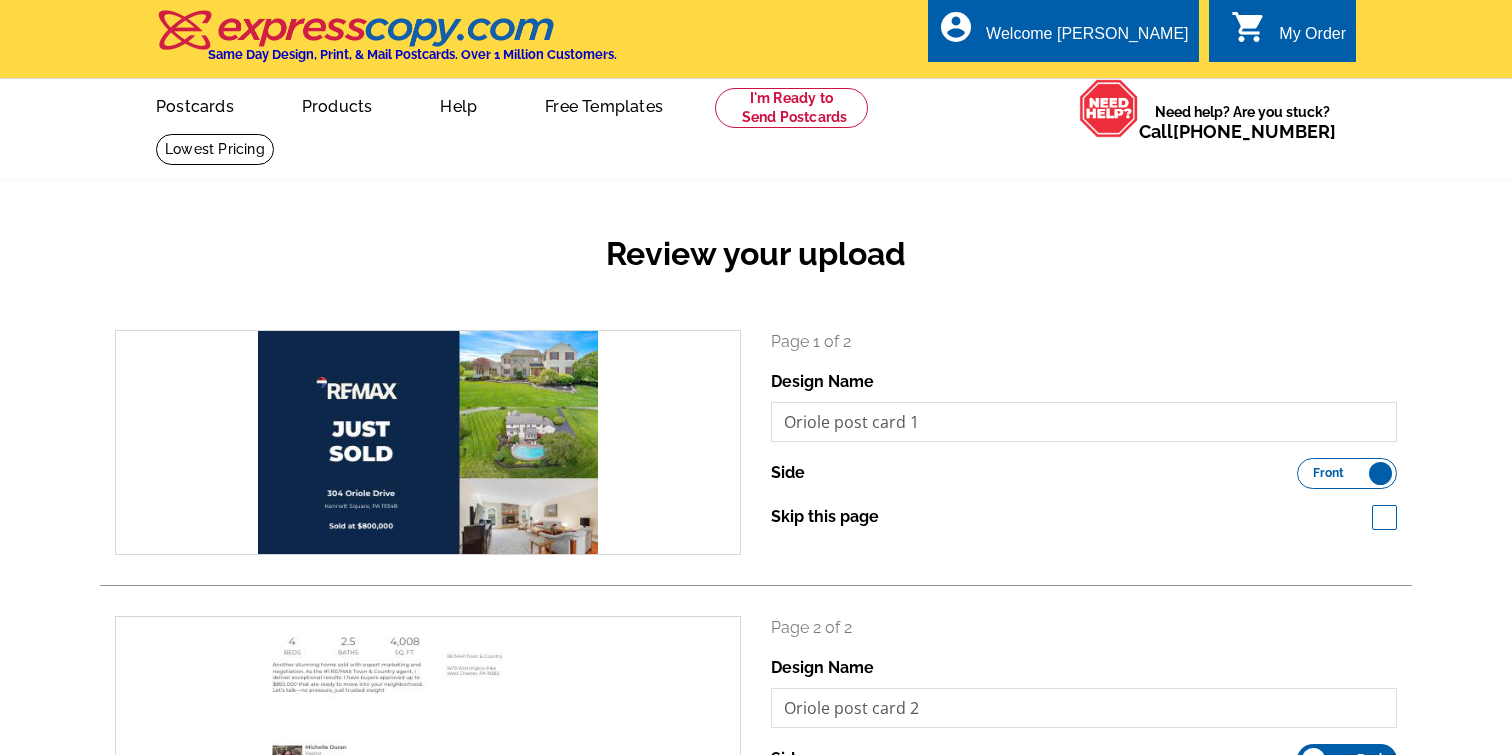 scroll, scrollTop: 0, scrollLeft: 0, axis: both 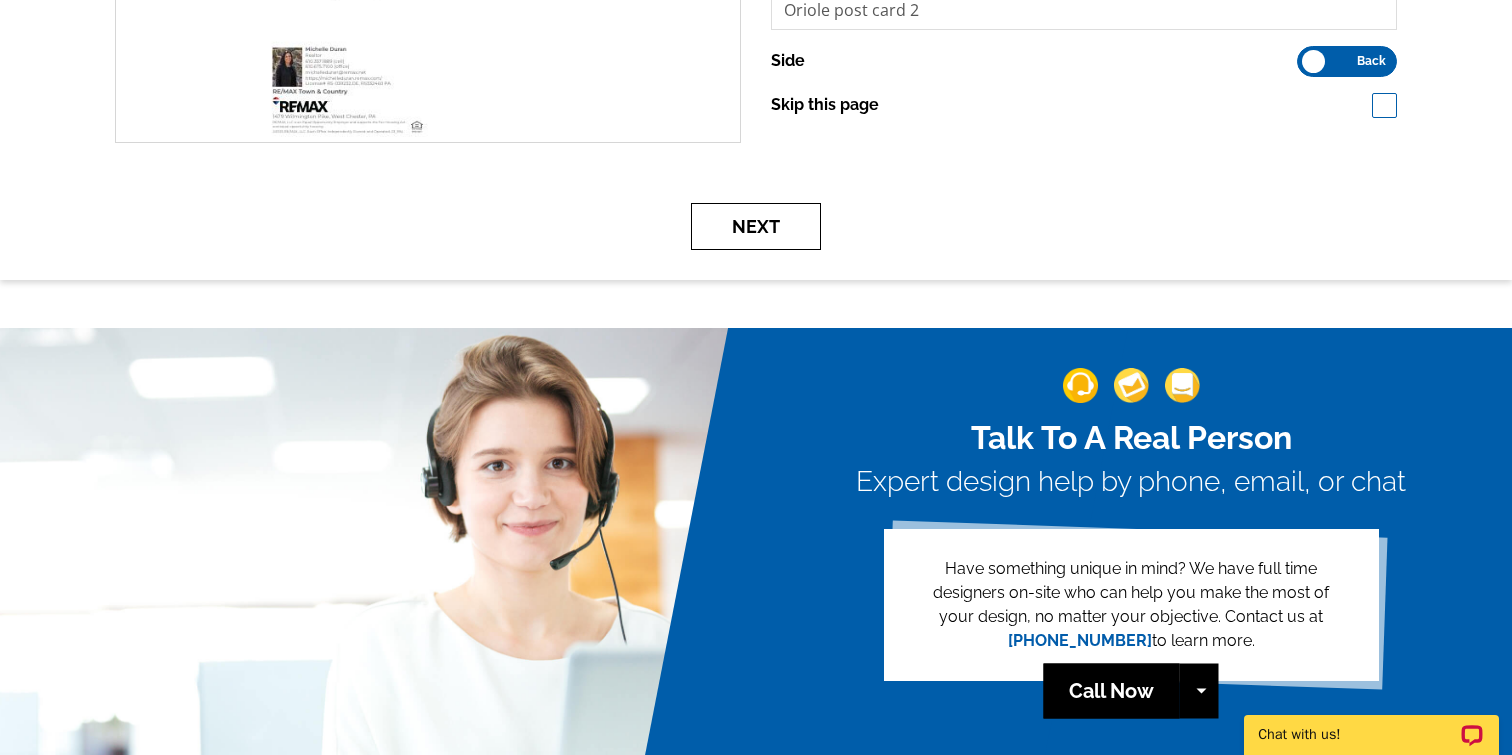 click on "Next" at bounding box center [756, 226] 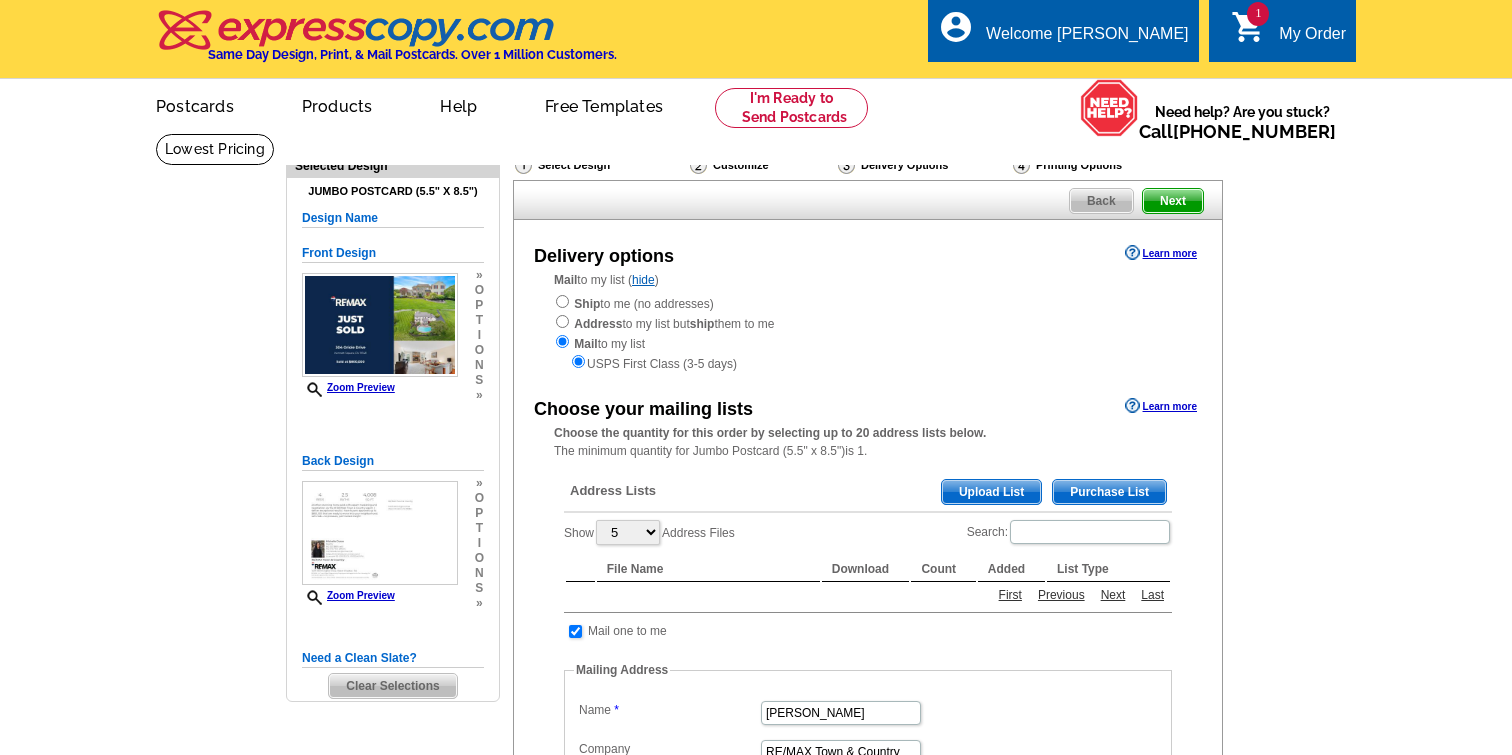scroll, scrollTop: 0, scrollLeft: 0, axis: both 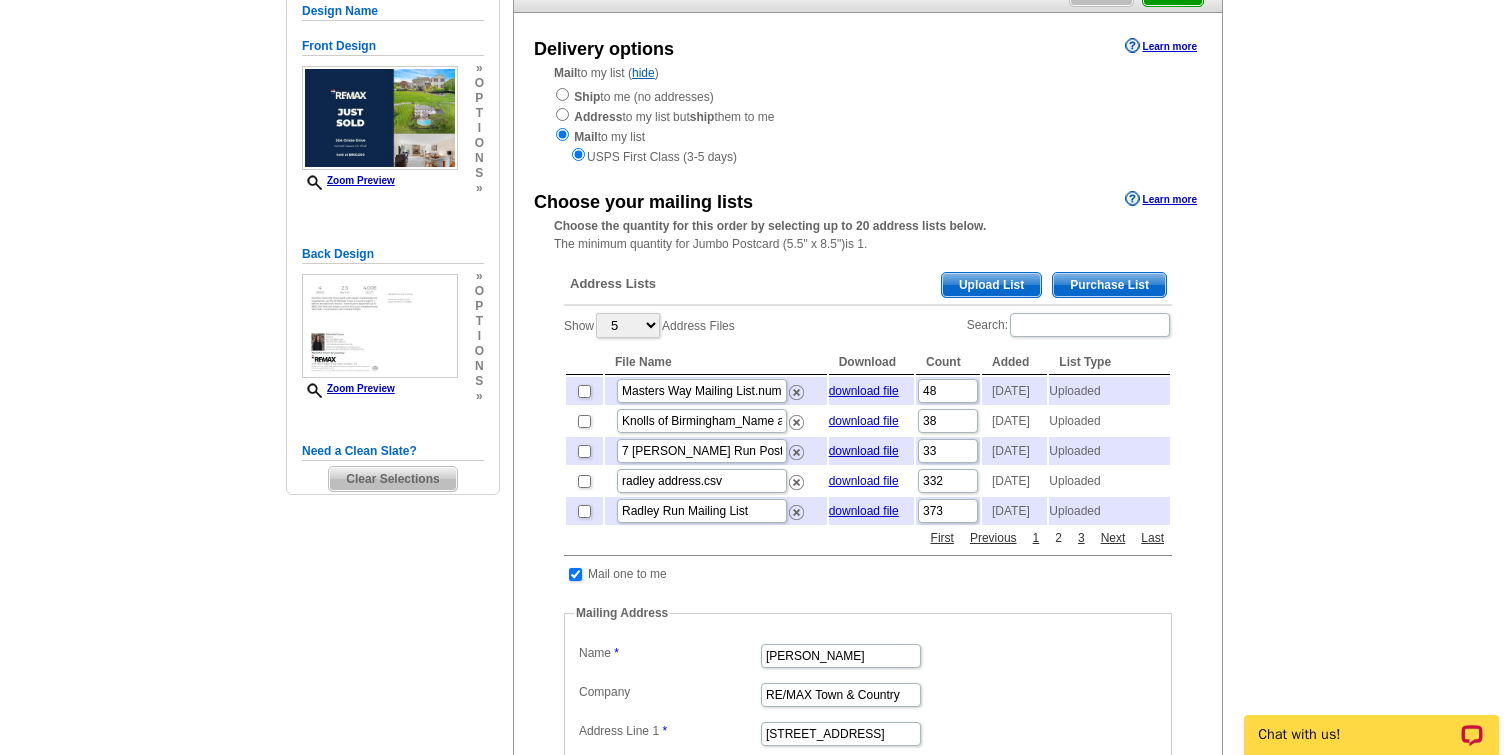 click on "2" at bounding box center (1058, 538) 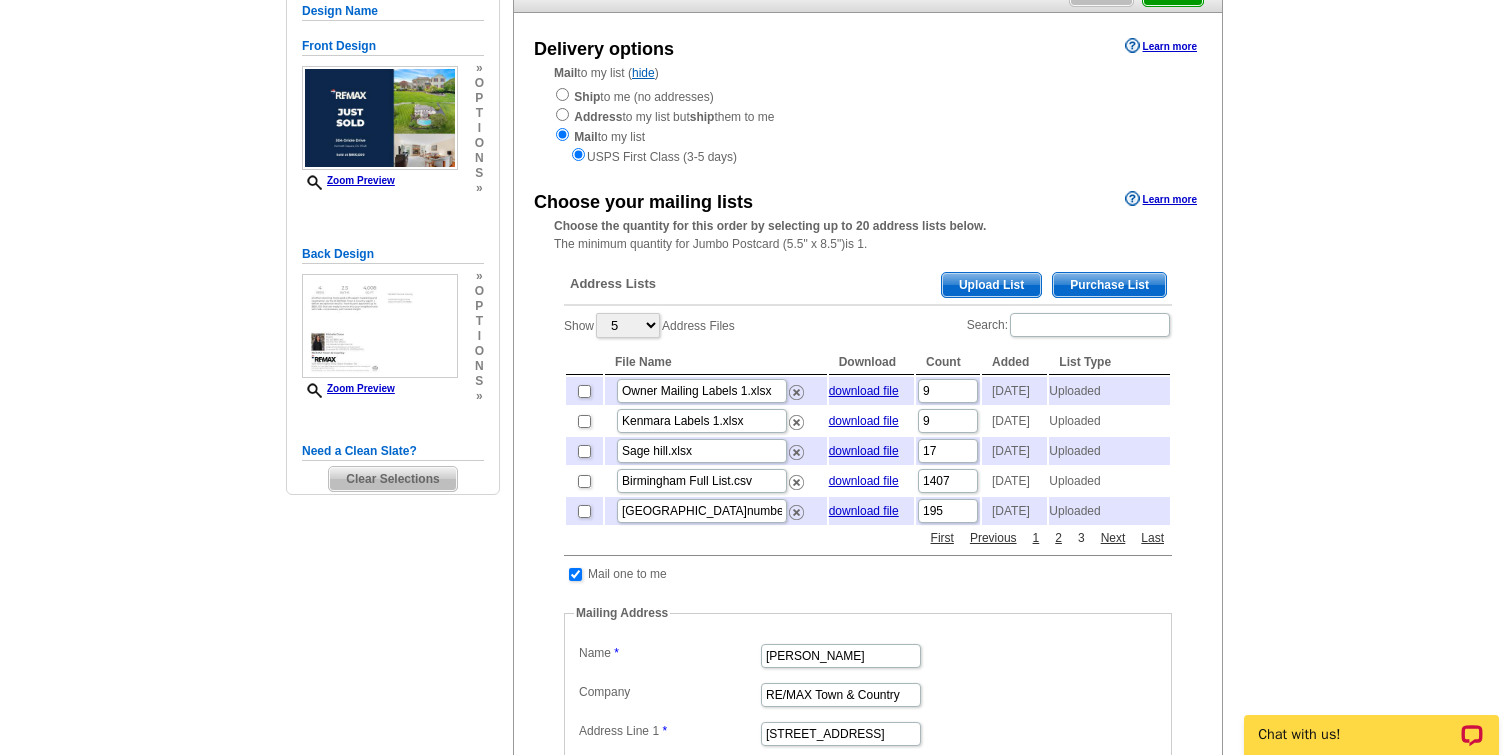 click on "3" at bounding box center [1081, 538] 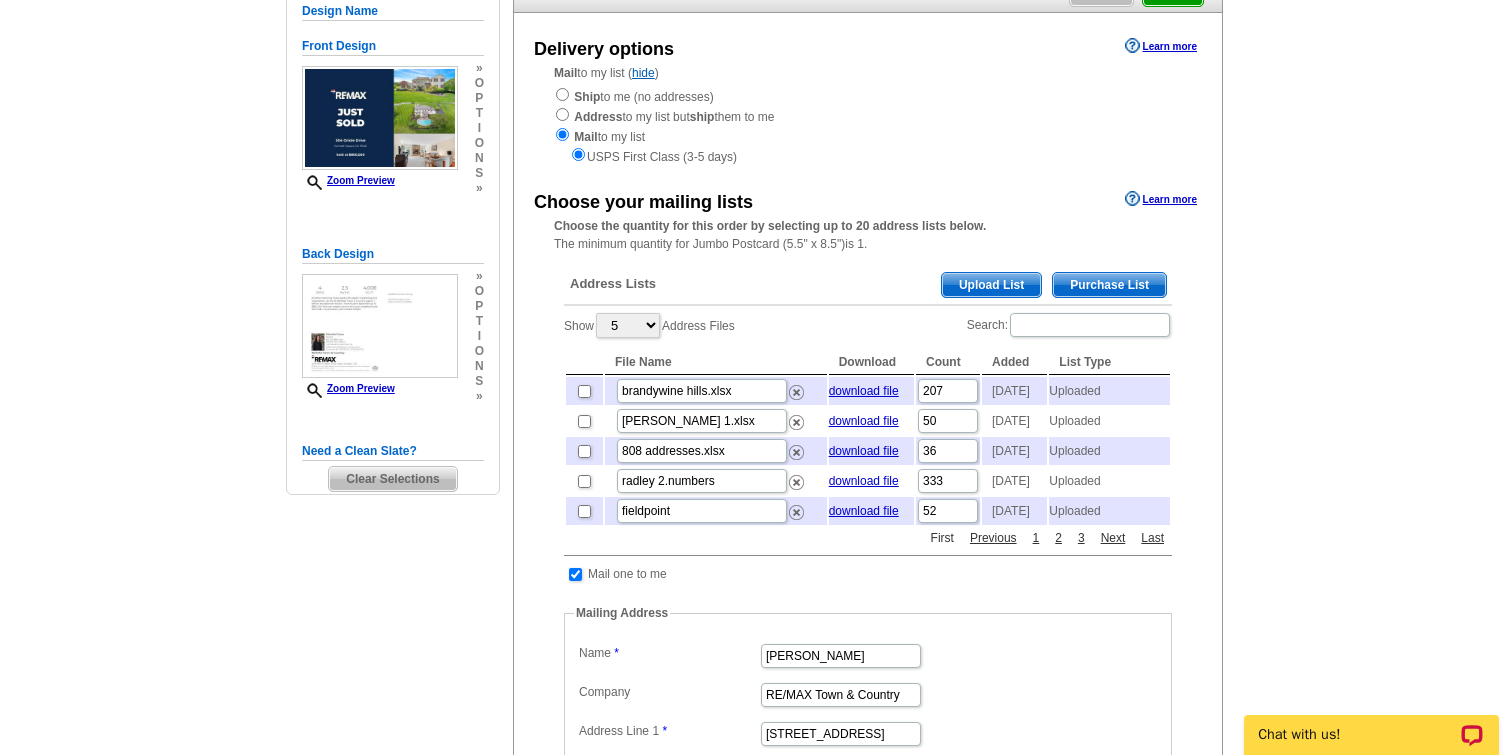 click on "First" at bounding box center (942, 538) 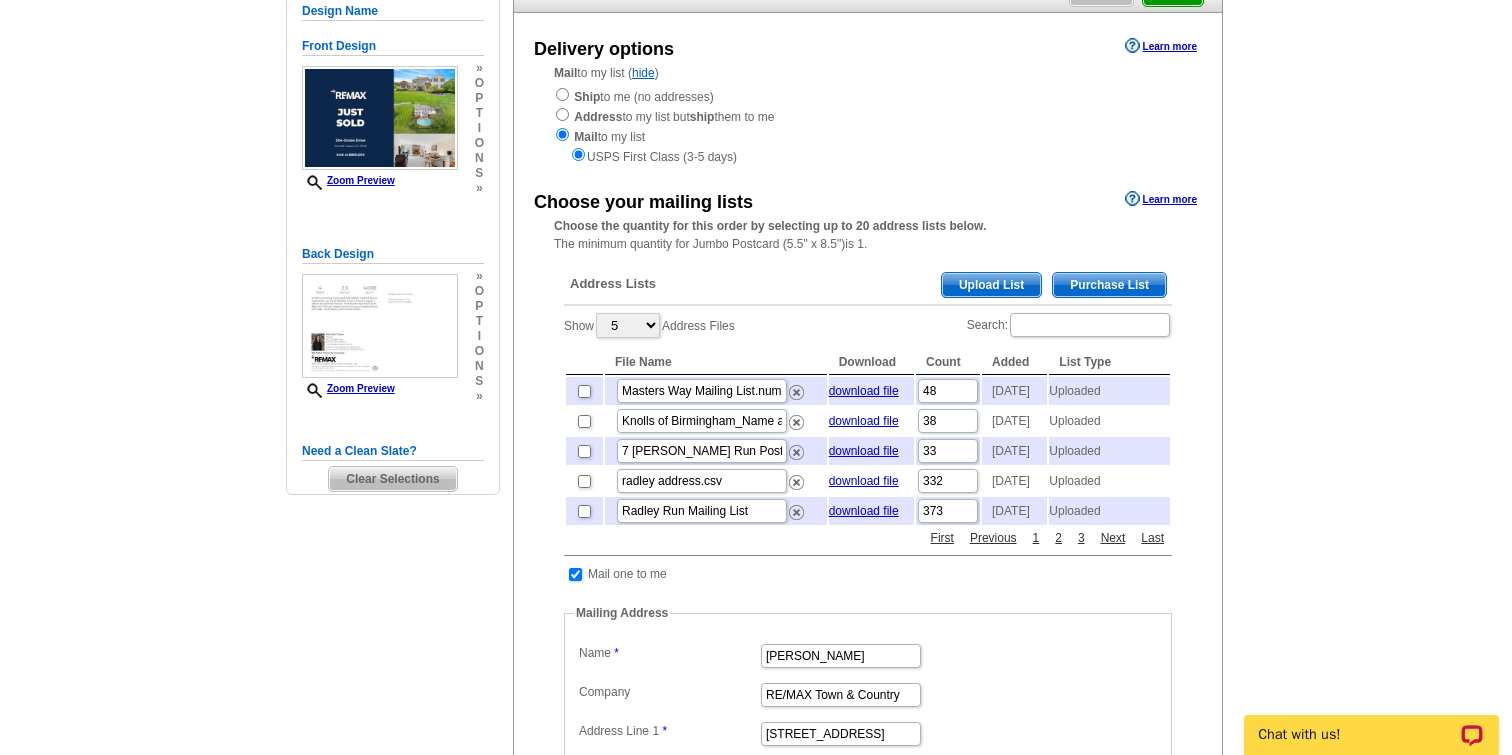 click on "Upload List" at bounding box center [991, 285] 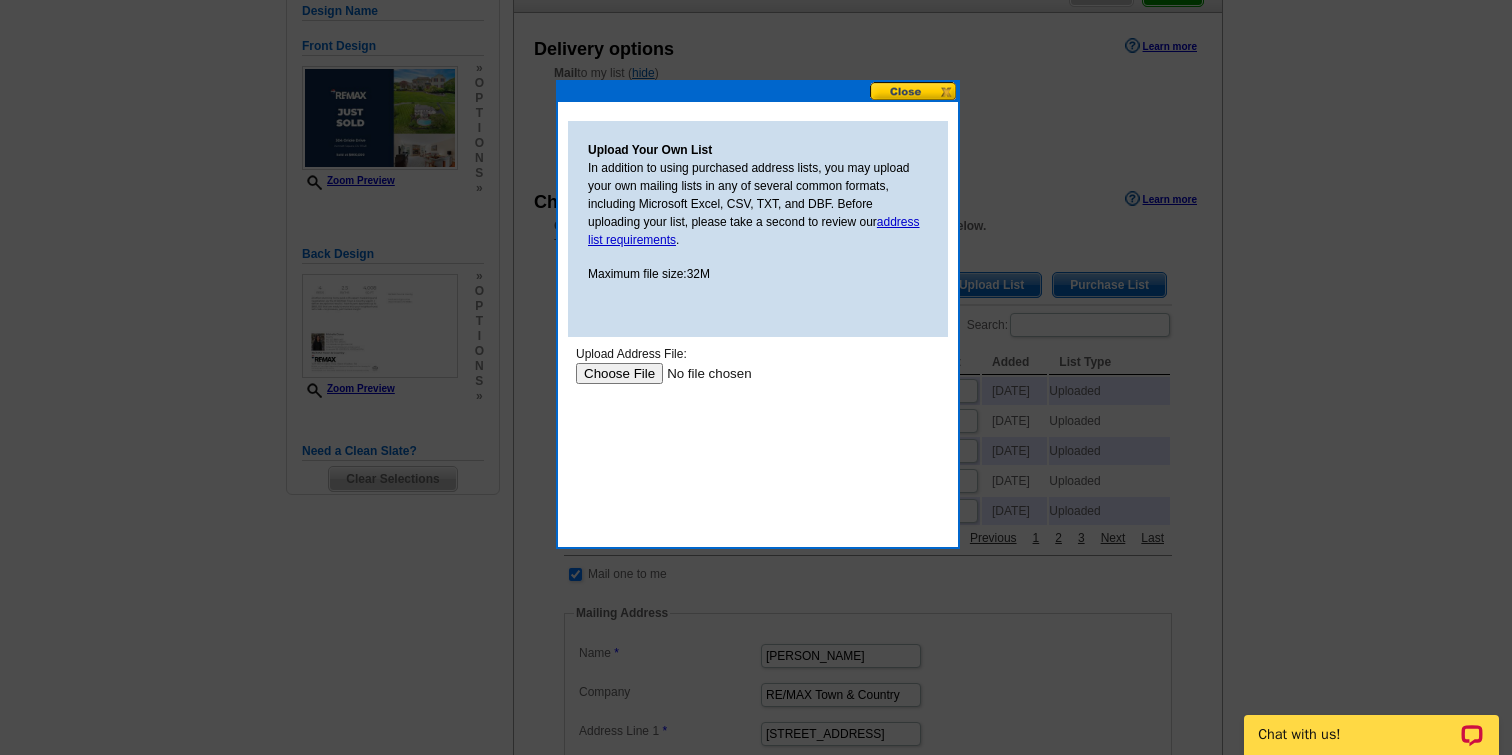 scroll, scrollTop: 0, scrollLeft: 0, axis: both 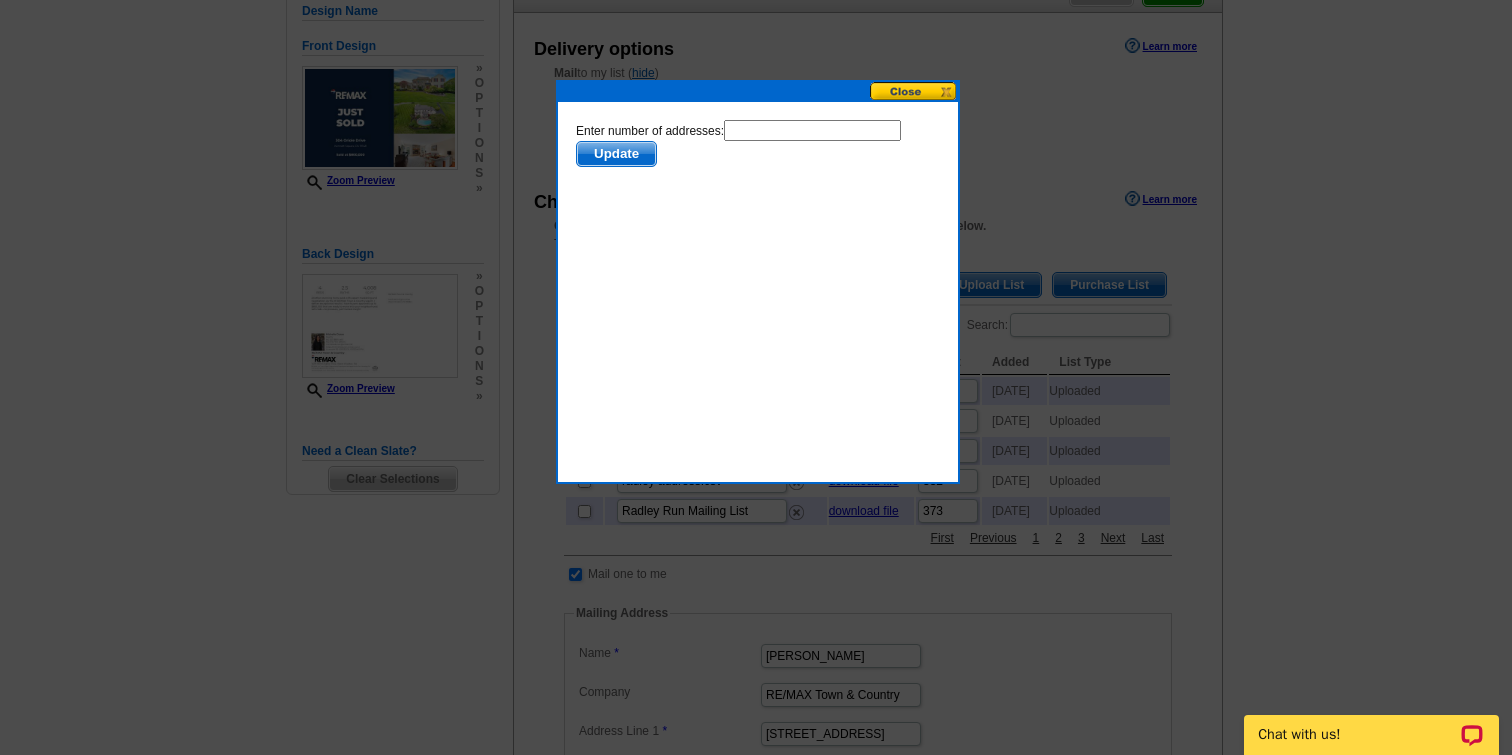 click at bounding box center (812, 130) 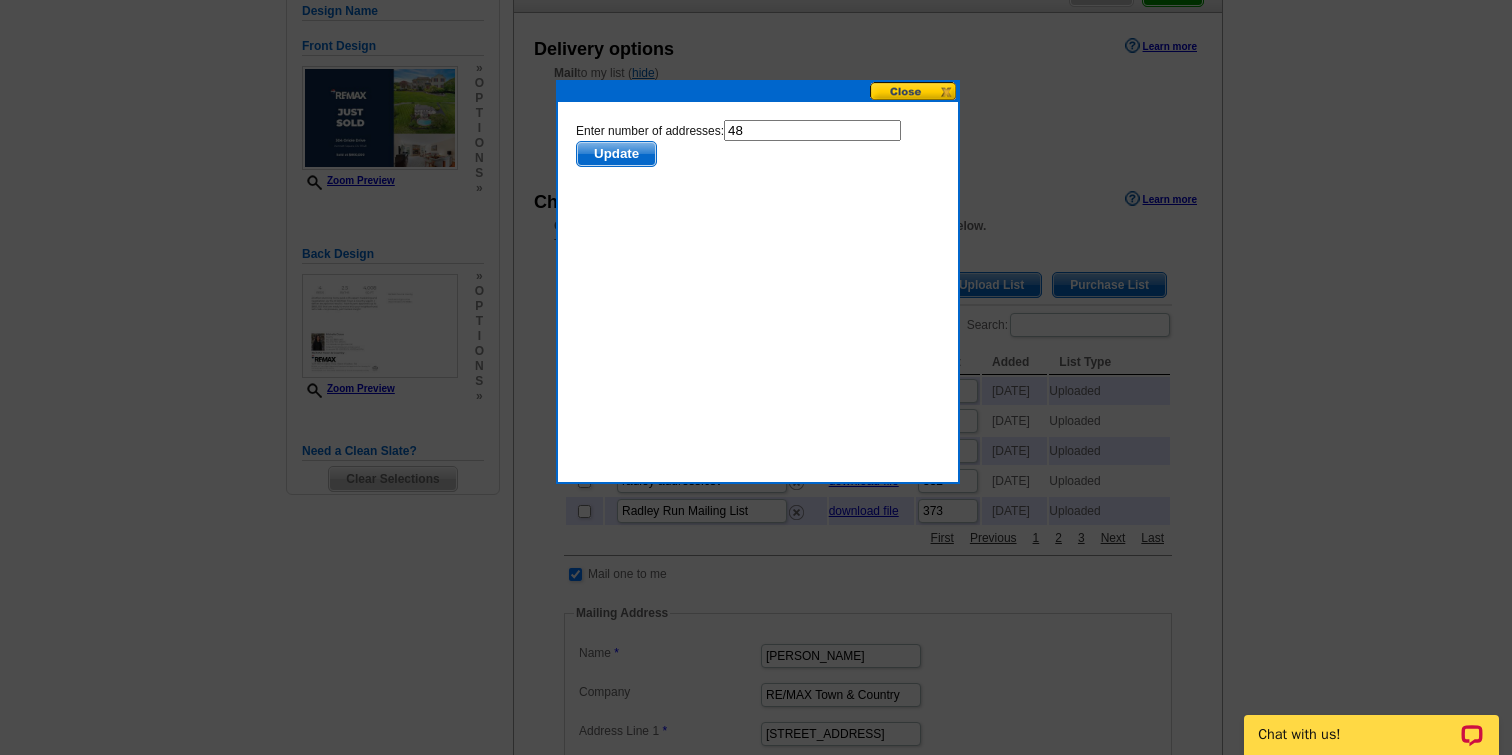 click on "Update" at bounding box center [616, 154] 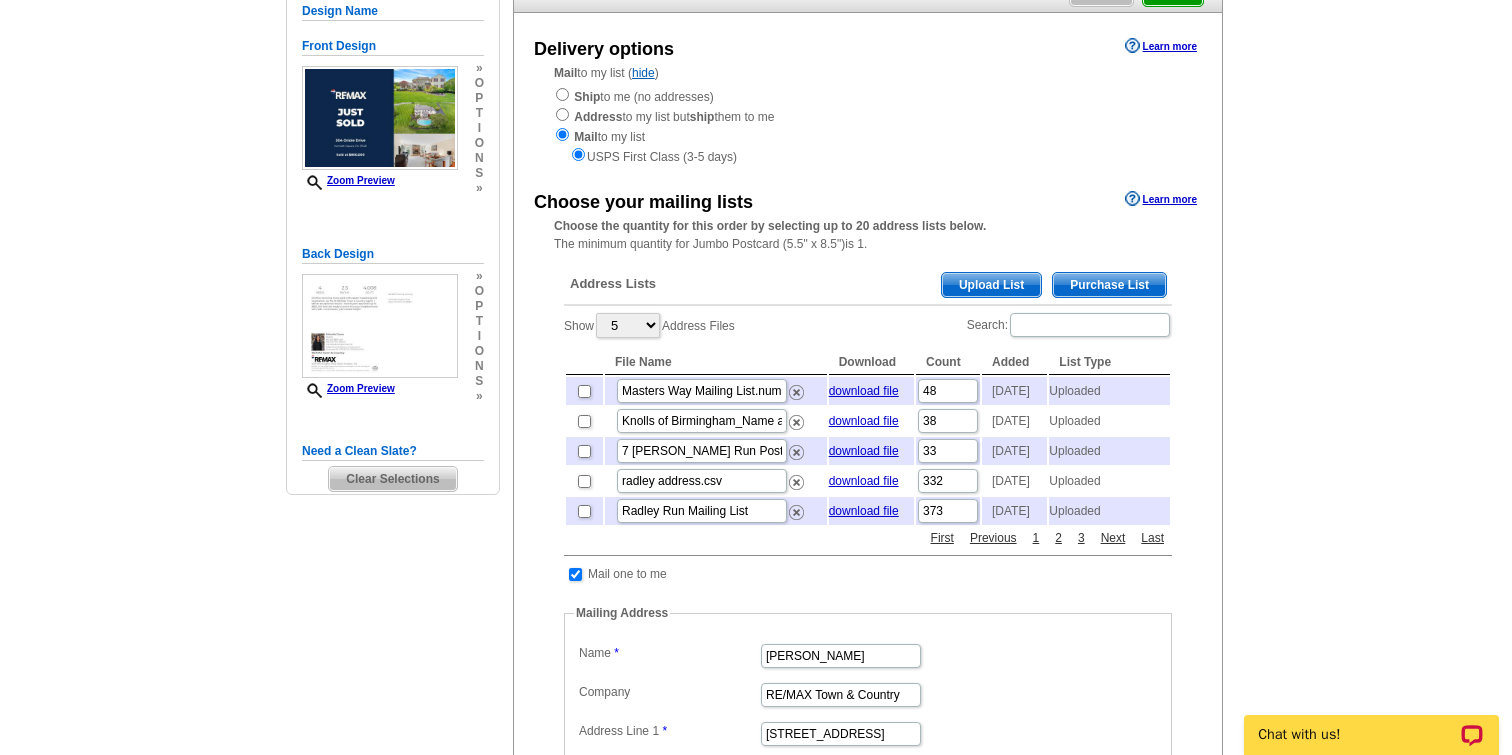 scroll, scrollTop: 232, scrollLeft: 0, axis: vertical 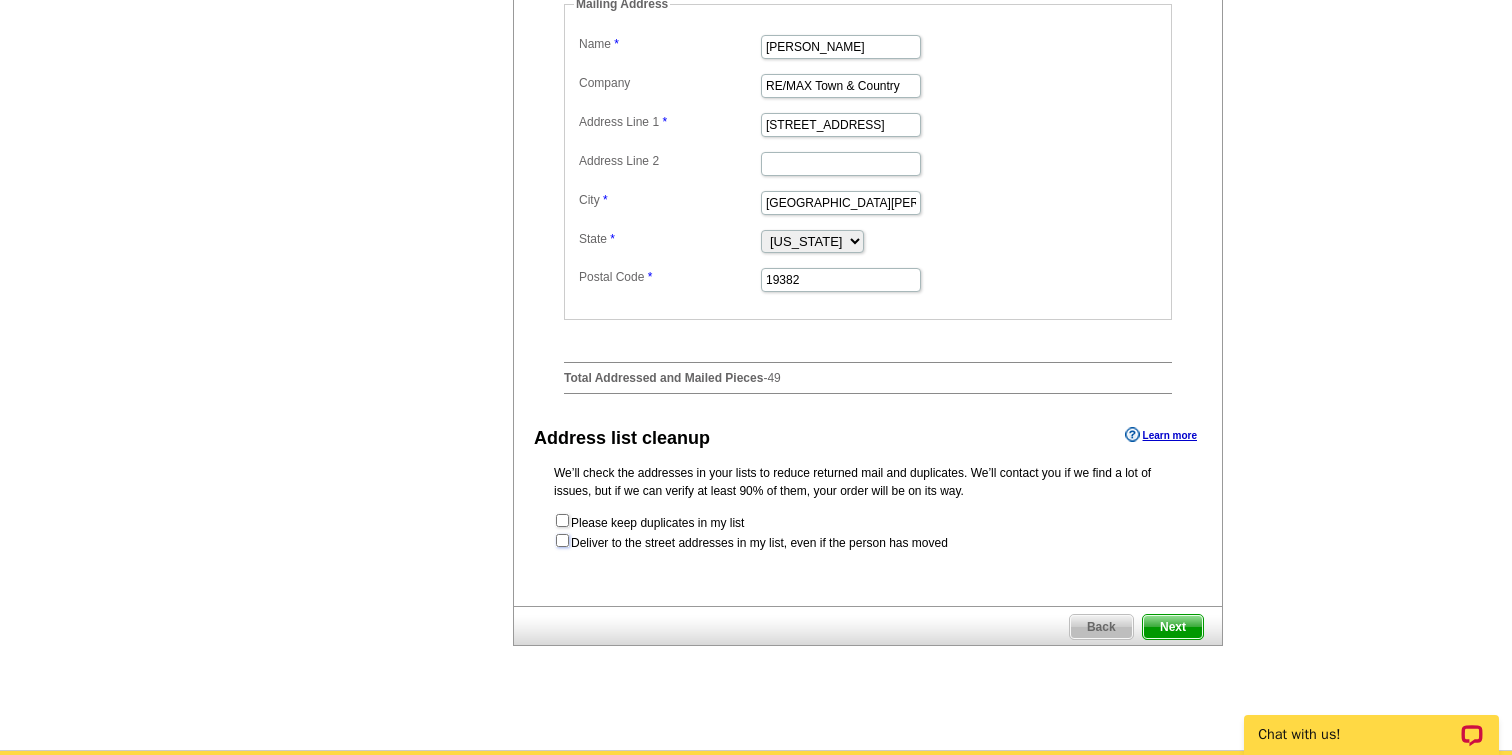 click at bounding box center [562, 540] 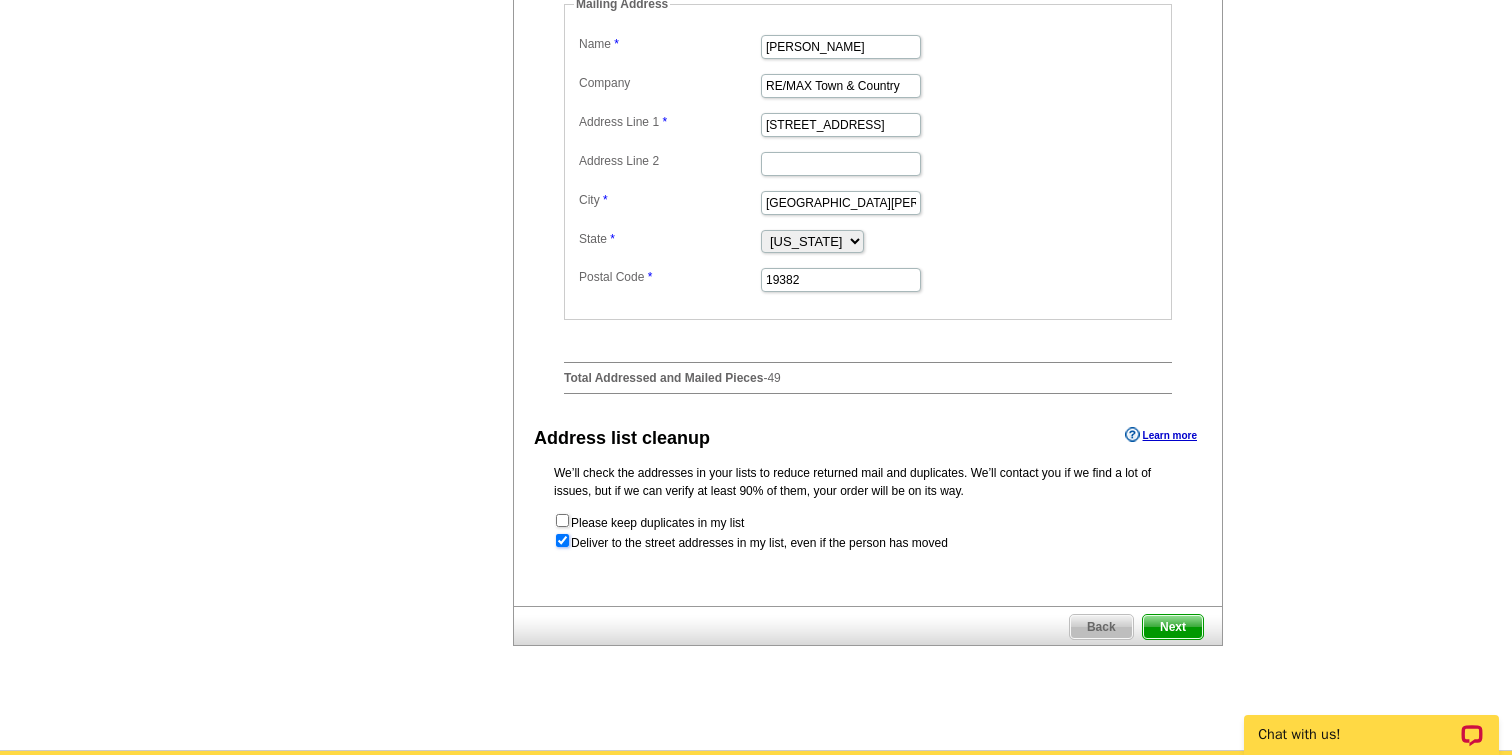 radio on "true" 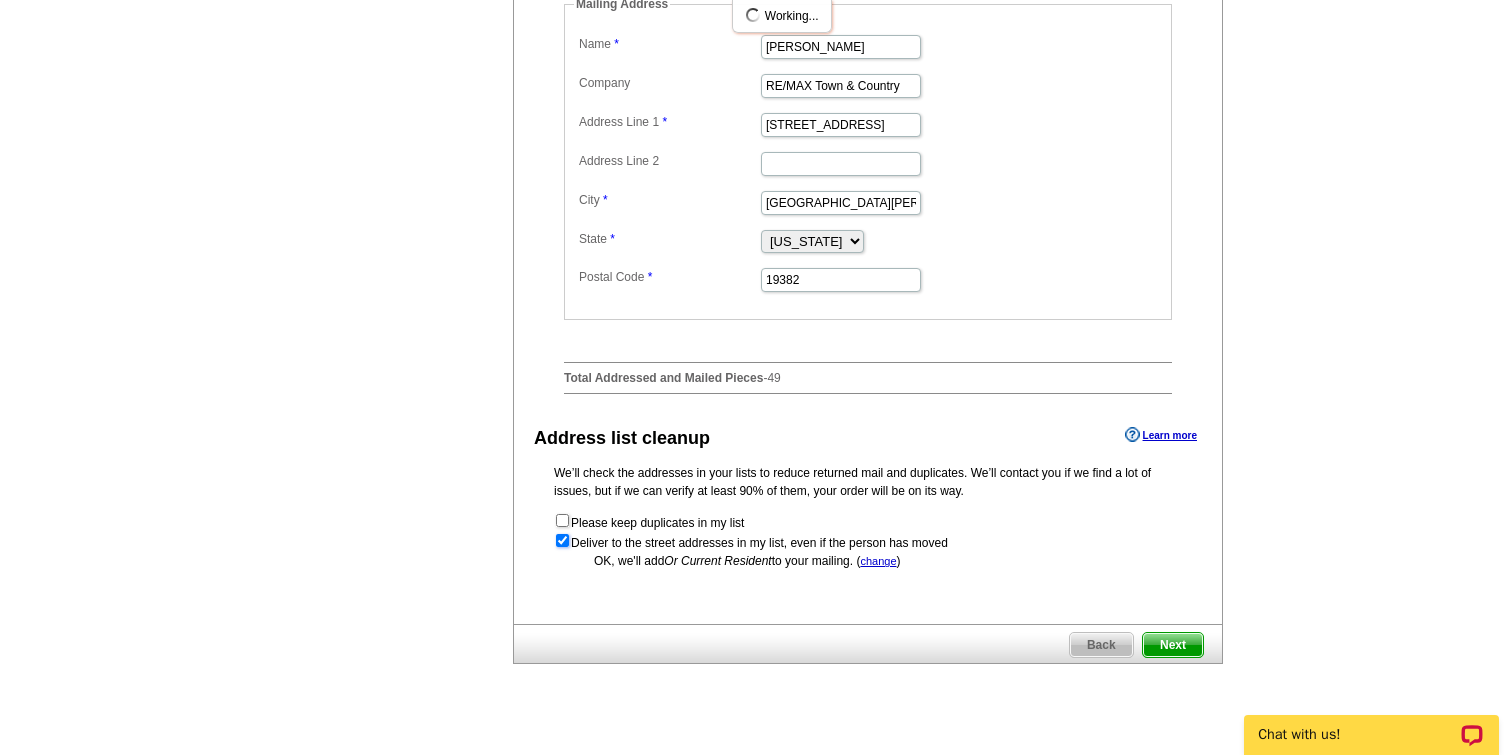 scroll, scrollTop: 0, scrollLeft: 0, axis: both 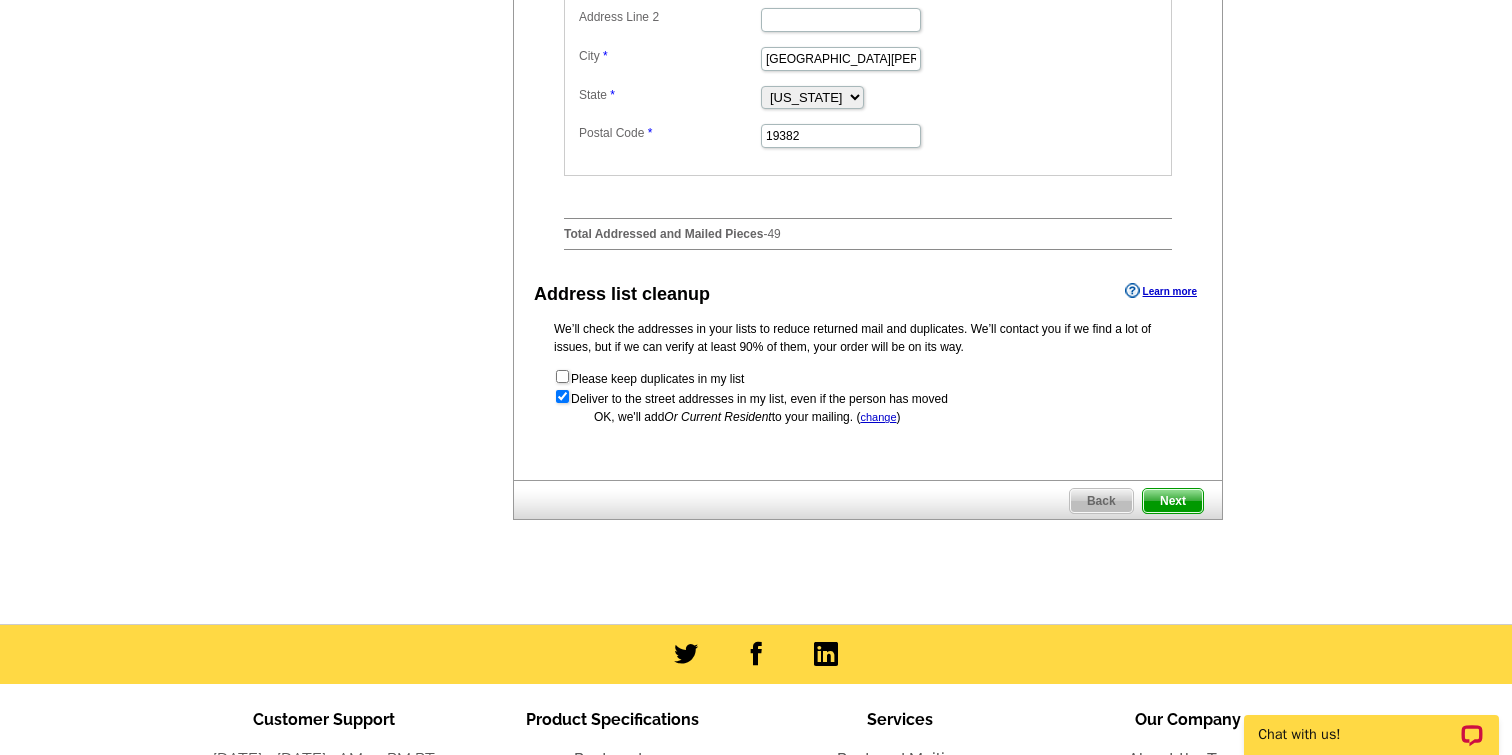click on "Next" at bounding box center [1173, 501] 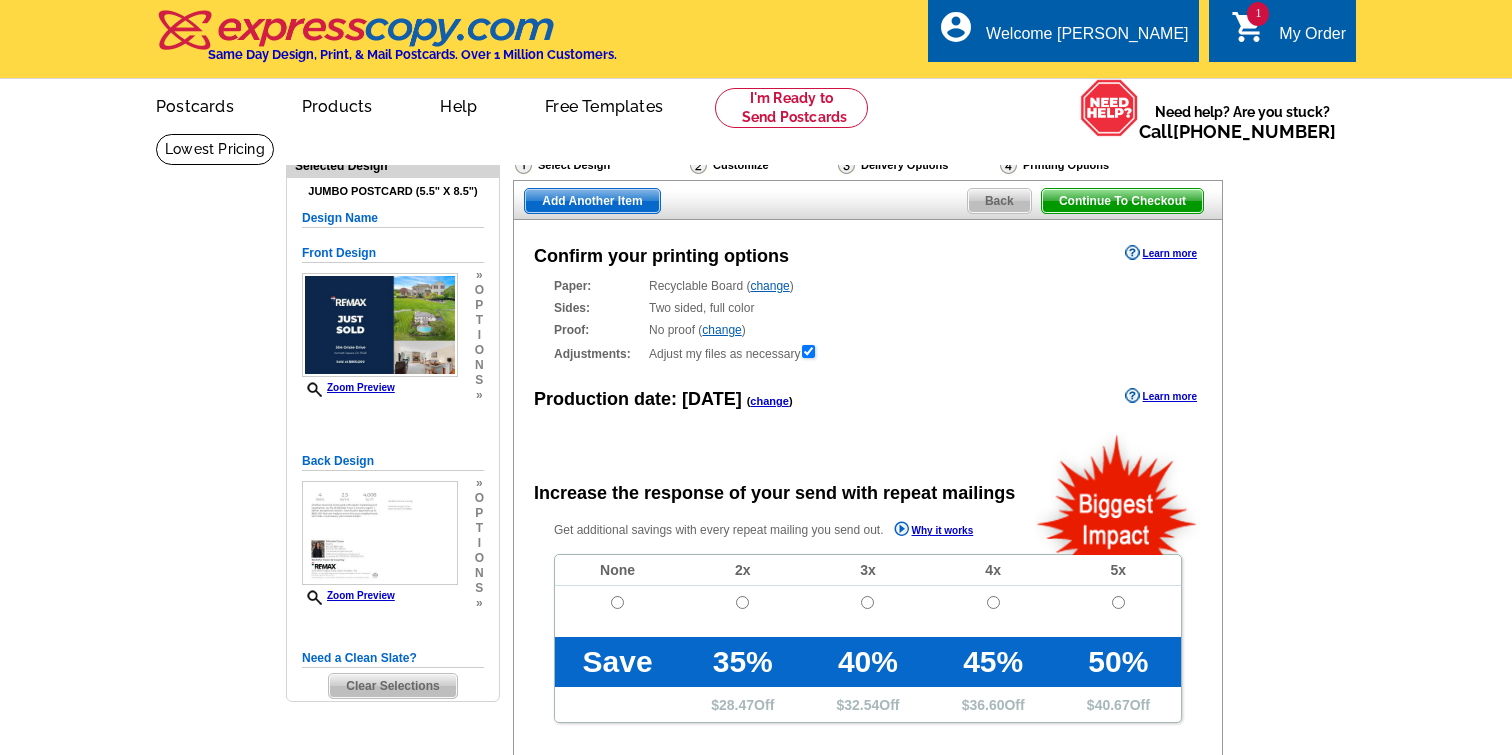 scroll, scrollTop: 0, scrollLeft: 0, axis: both 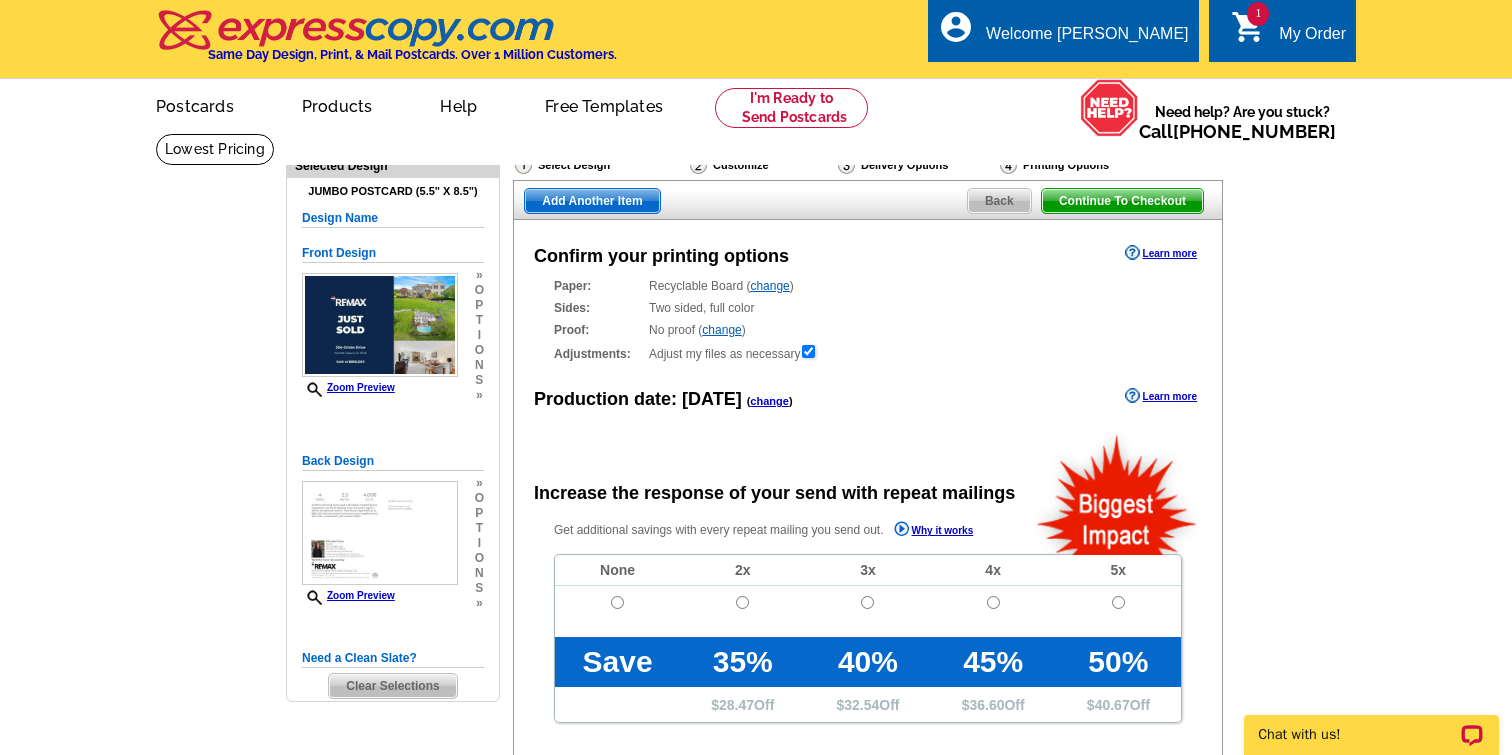 radio on "false" 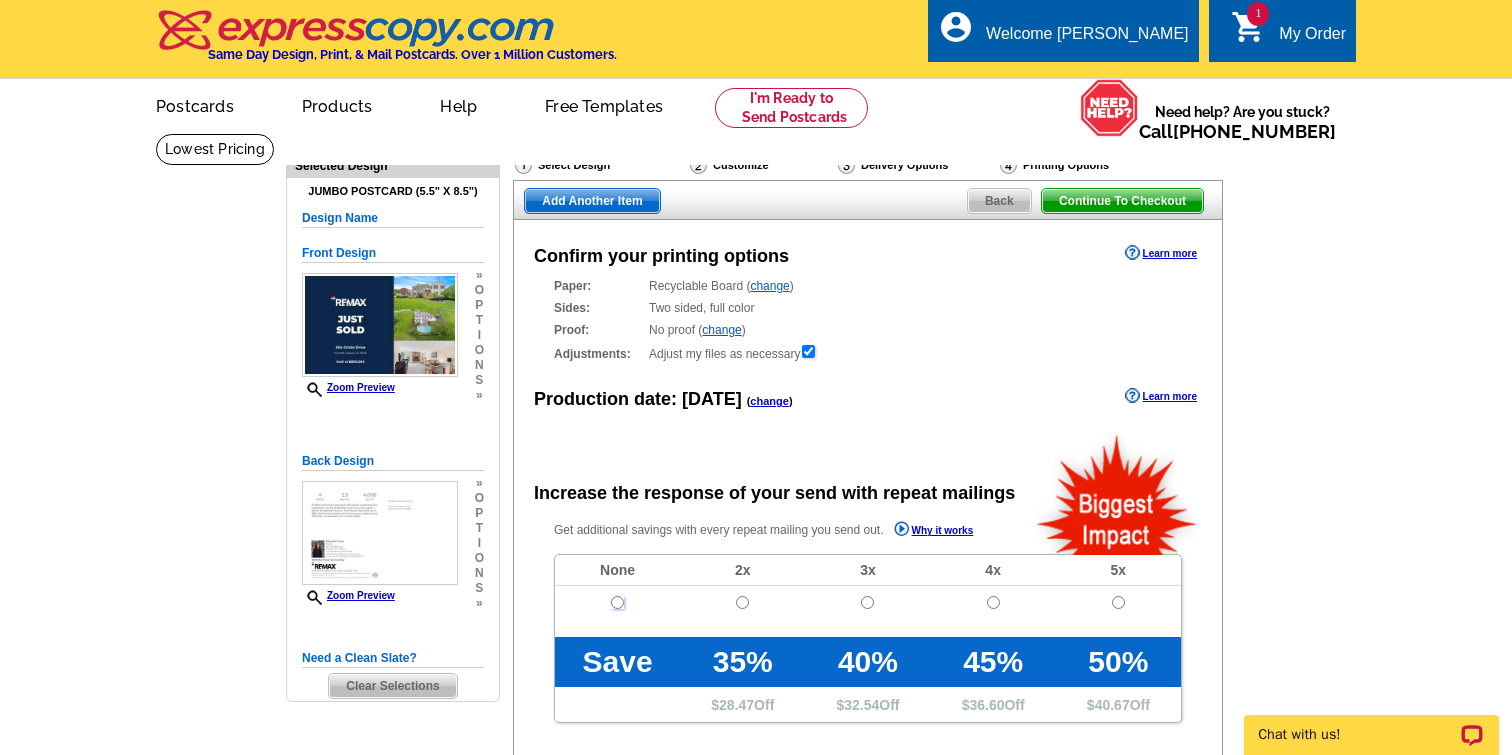 click at bounding box center [617, 602] 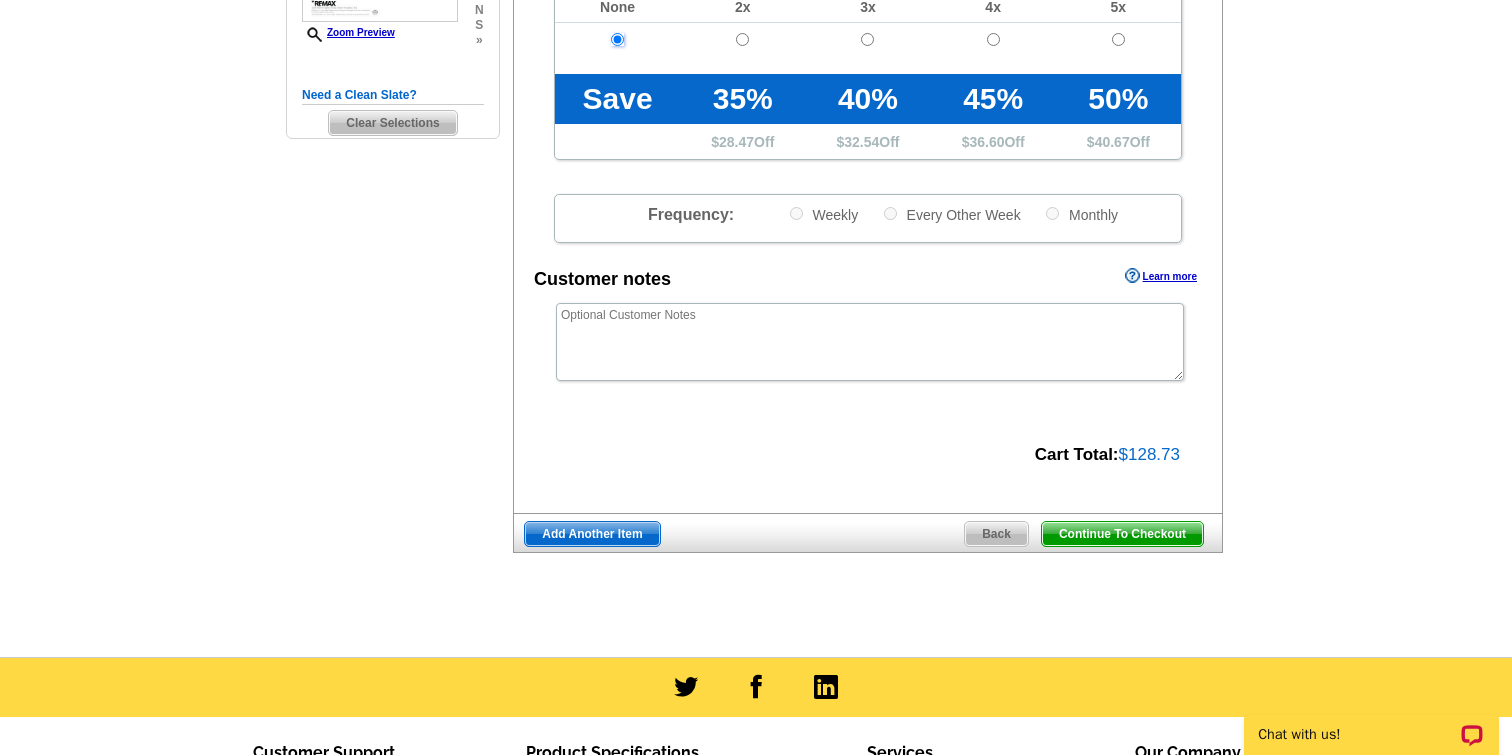 scroll, scrollTop: 567, scrollLeft: 0, axis: vertical 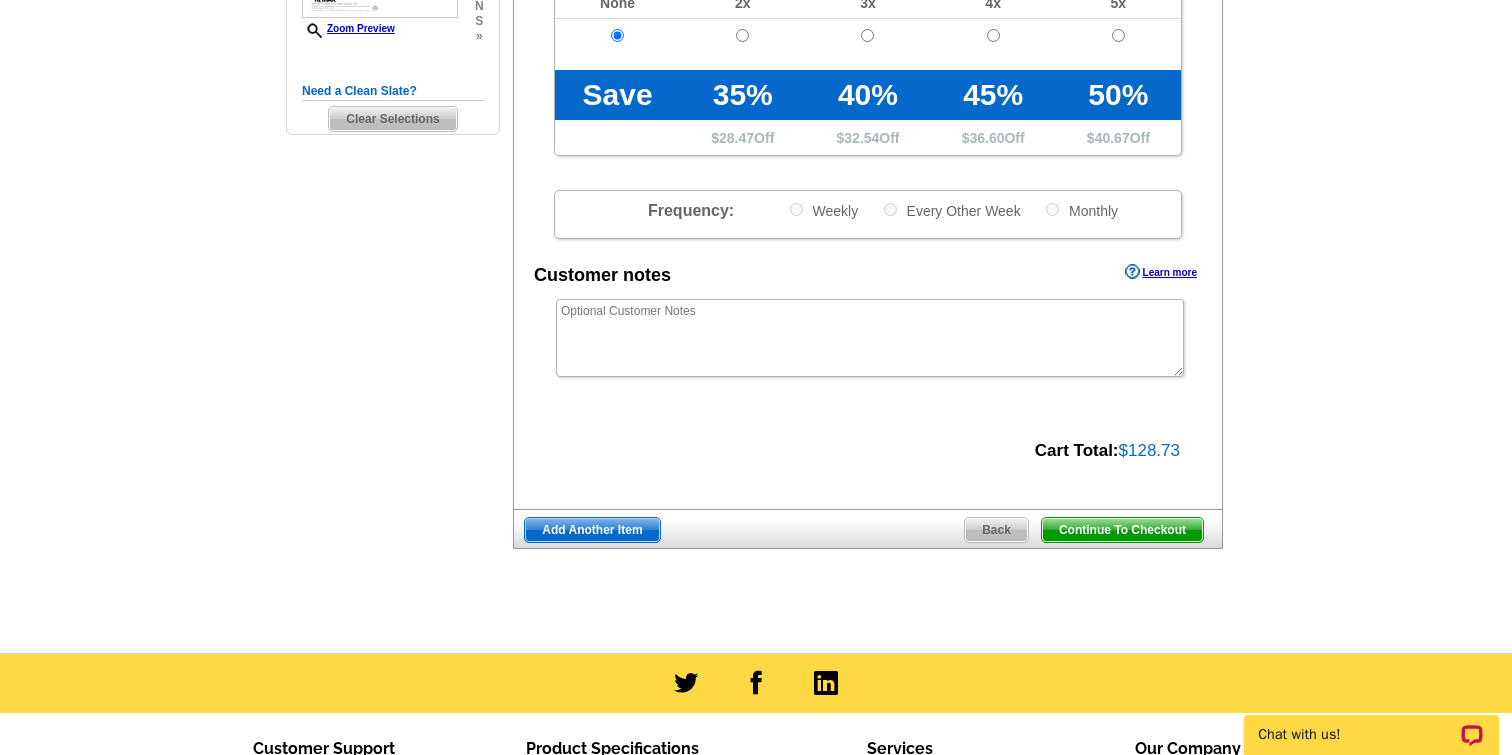 click on "Continue To Checkout" at bounding box center (1122, 530) 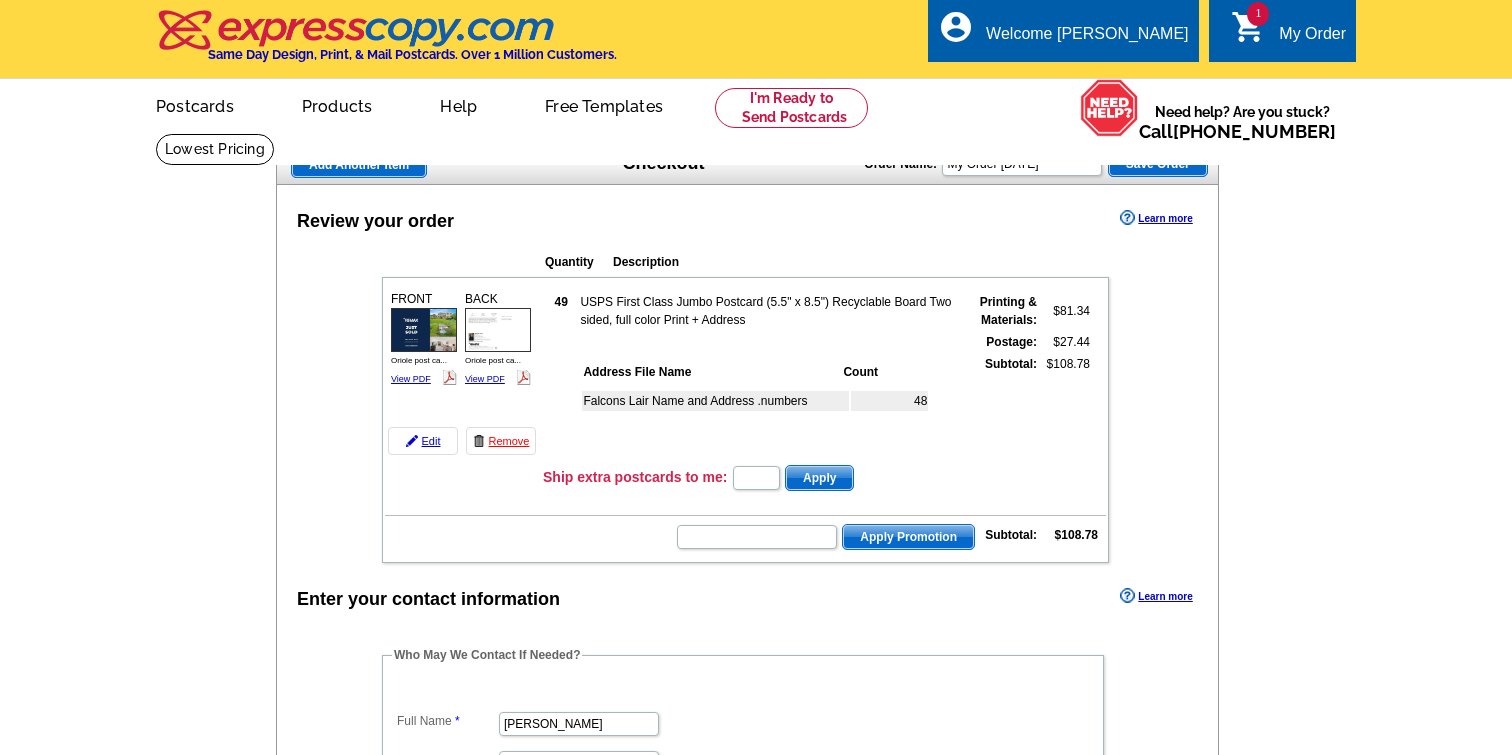 scroll, scrollTop: 0, scrollLeft: 0, axis: both 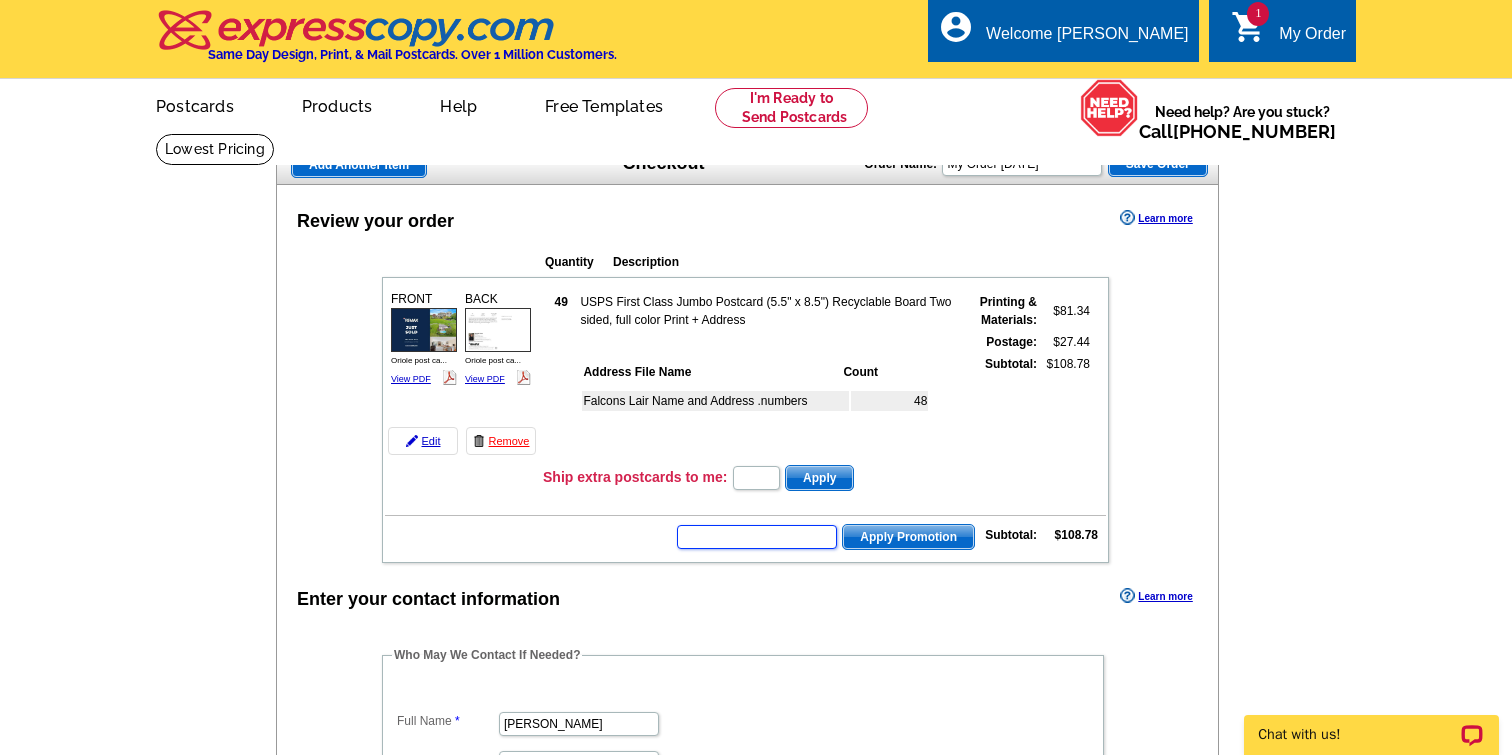 click at bounding box center [757, 537] 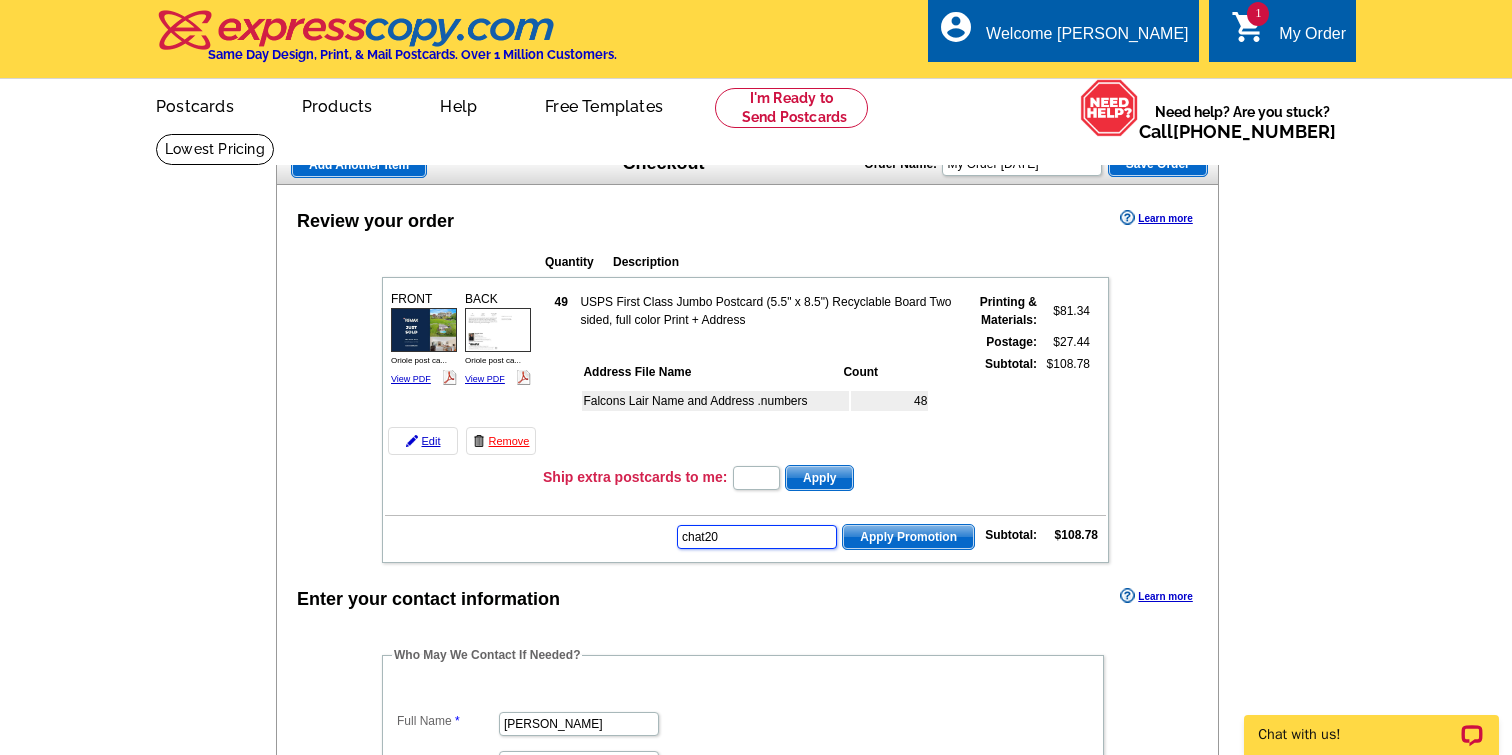type on "chat20" 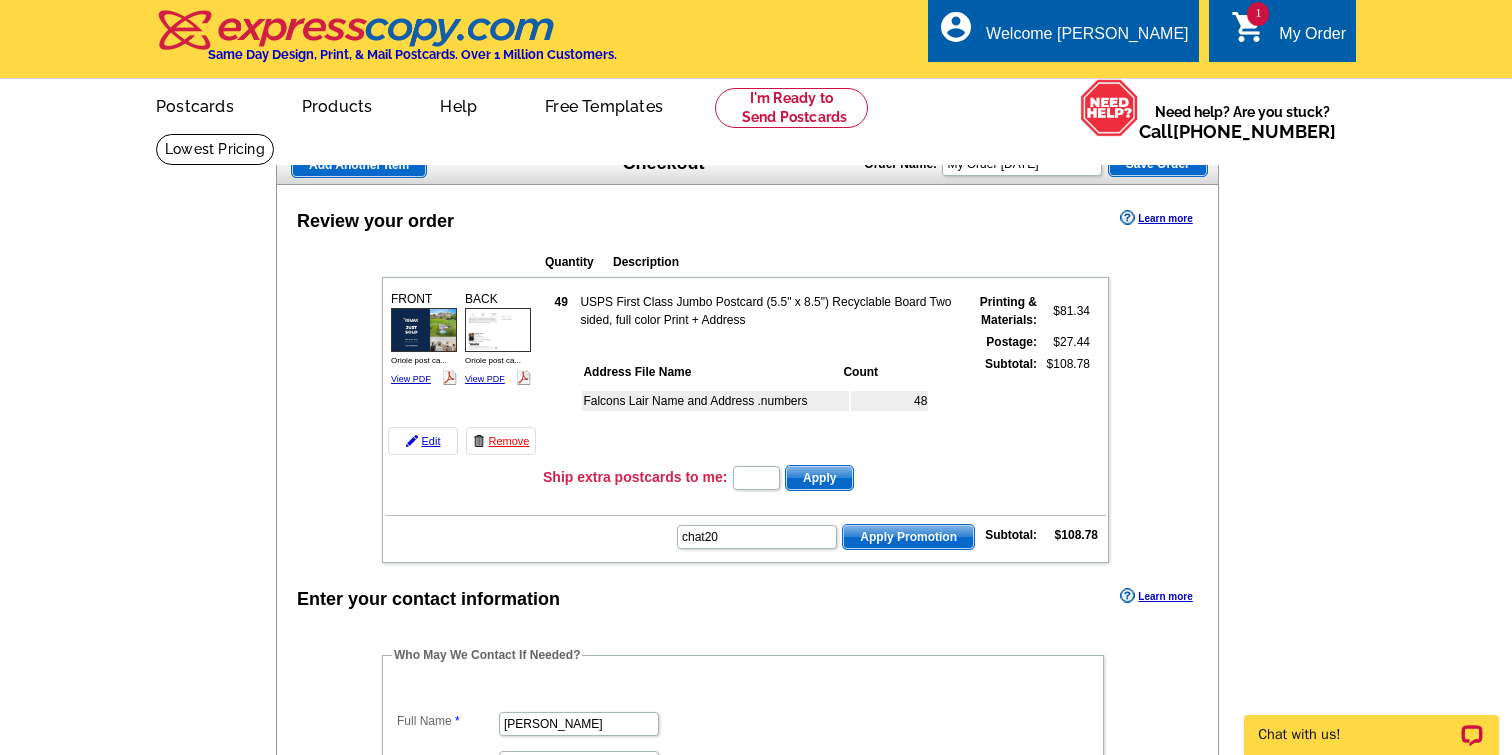 click on "Apply Promotion" at bounding box center (908, 537) 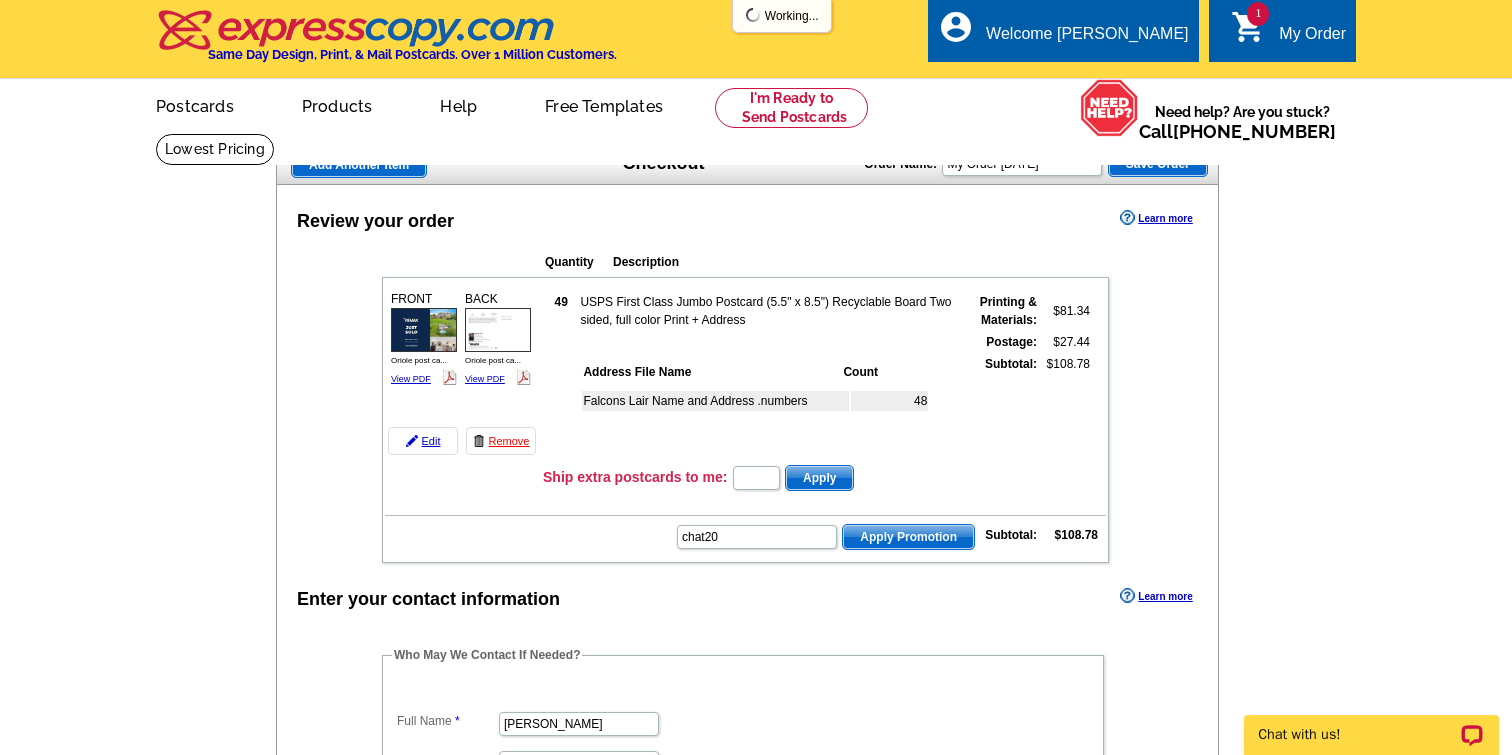 scroll, scrollTop: 0, scrollLeft: 0, axis: both 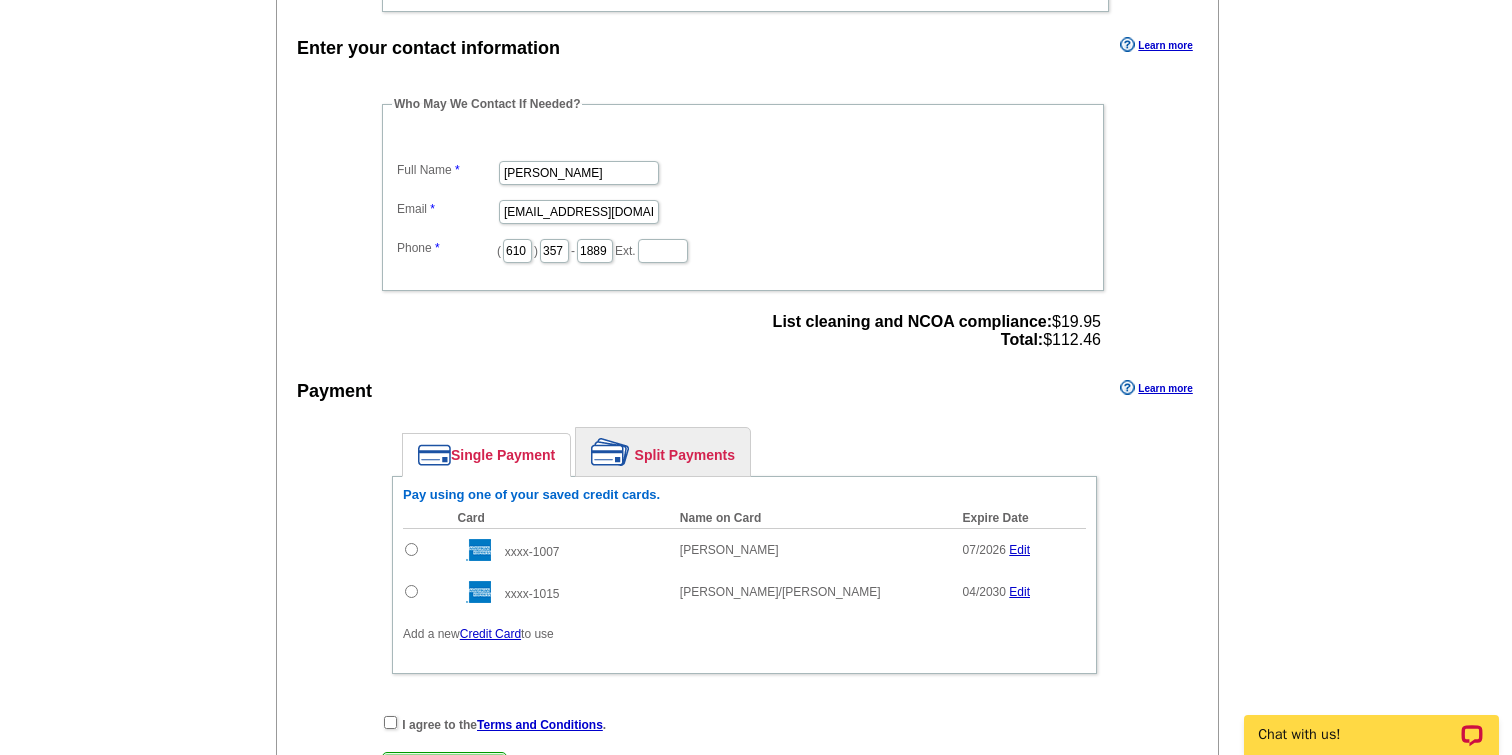 click at bounding box center (411, 591) 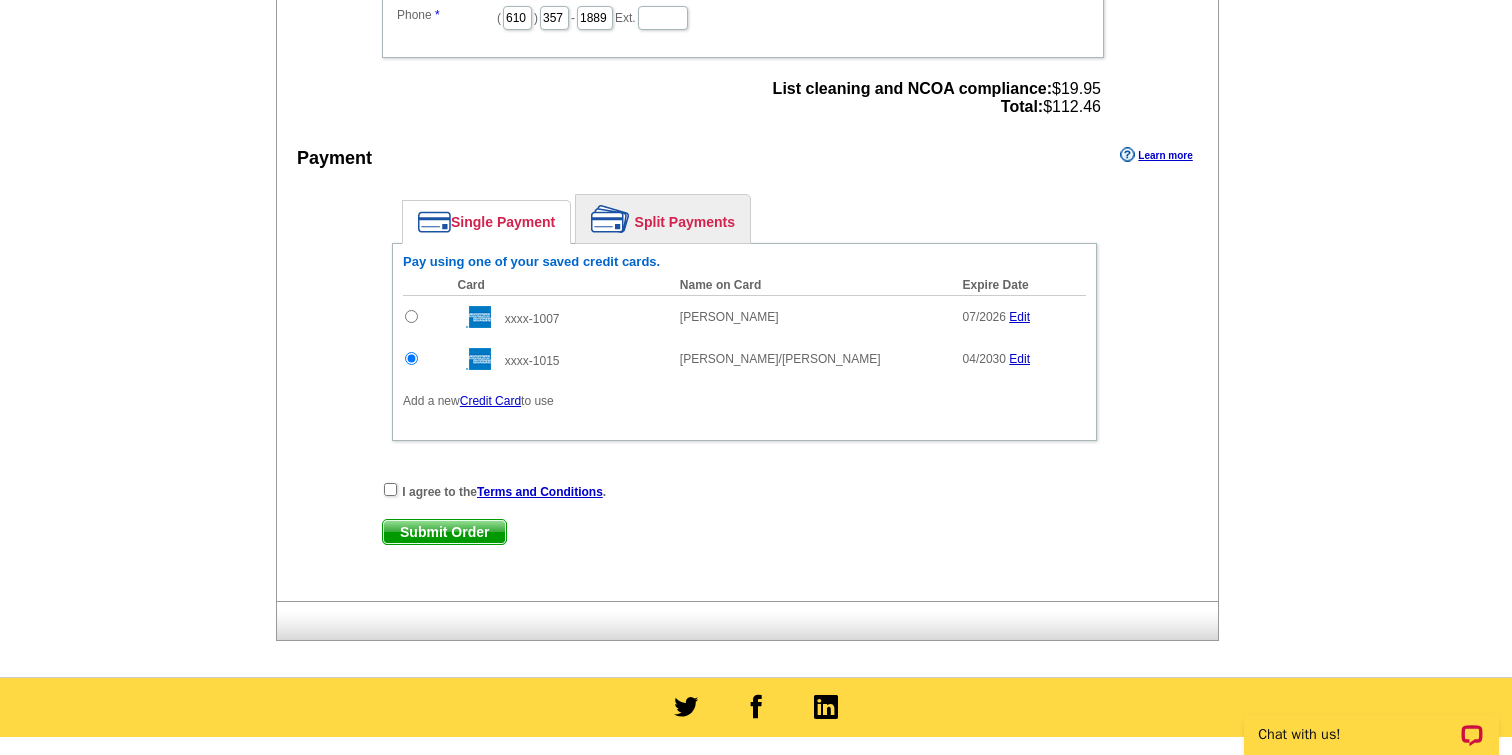 scroll, scrollTop: 857, scrollLeft: 0, axis: vertical 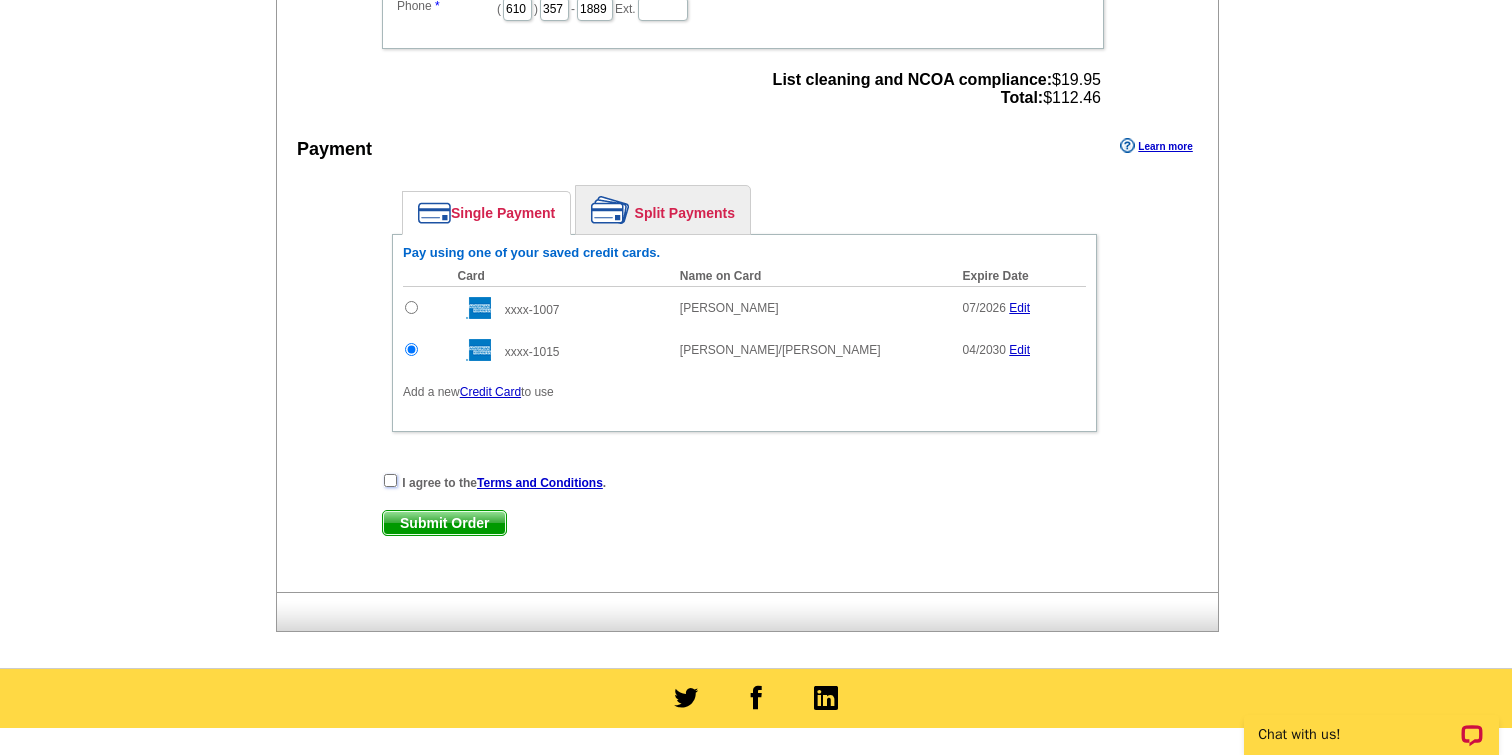 click at bounding box center (390, 480) 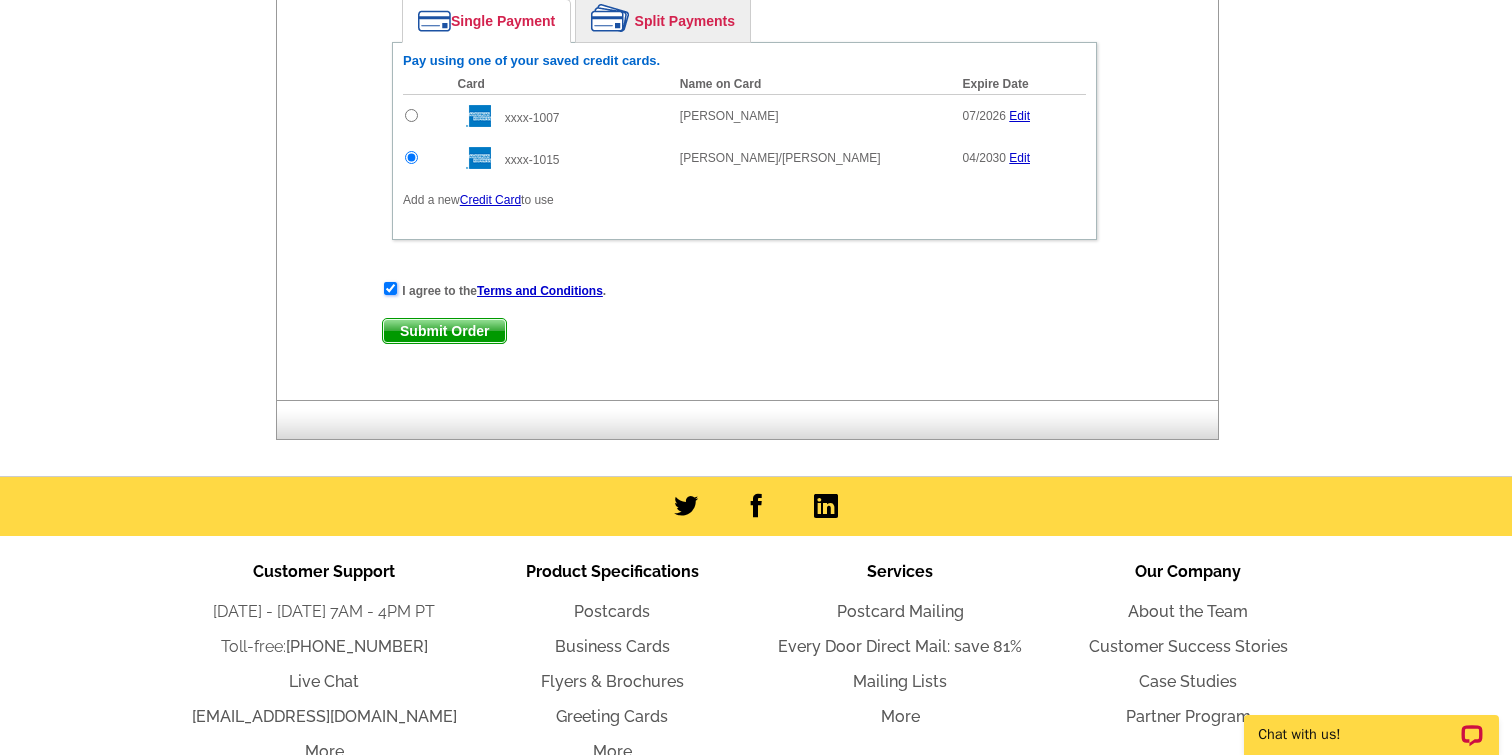scroll, scrollTop: 1063, scrollLeft: 0, axis: vertical 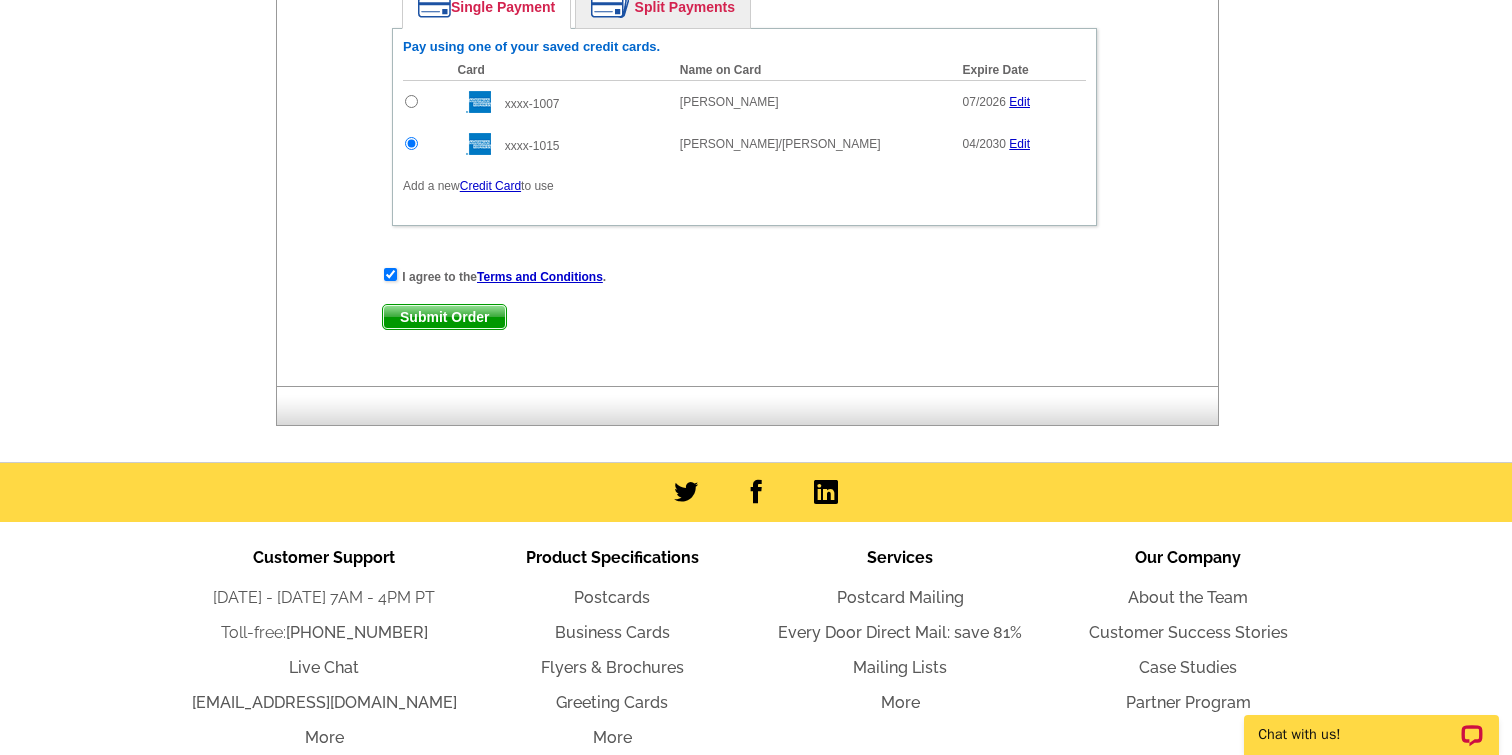 click on "Submit Order" at bounding box center (444, 317) 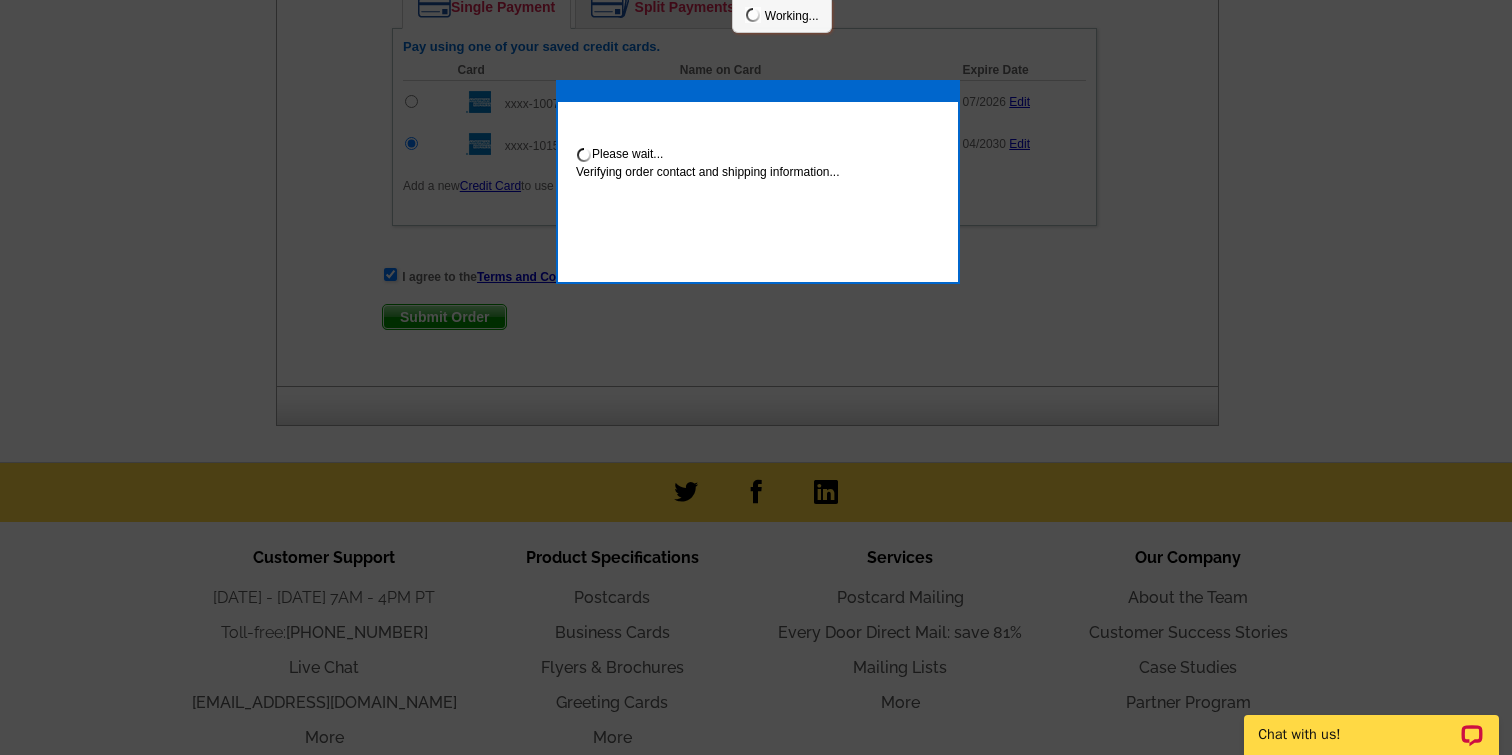 scroll, scrollTop: 1164, scrollLeft: 0, axis: vertical 